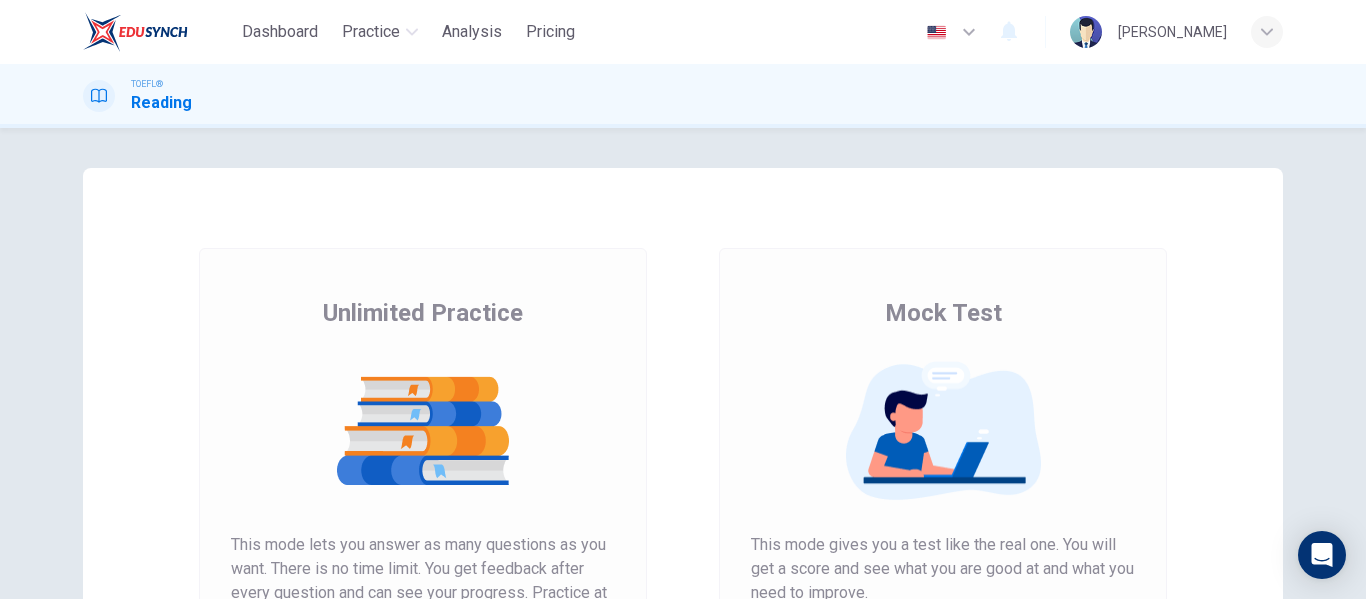 scroll, scrollTop: 0, scrollLeft: 0, axis: both 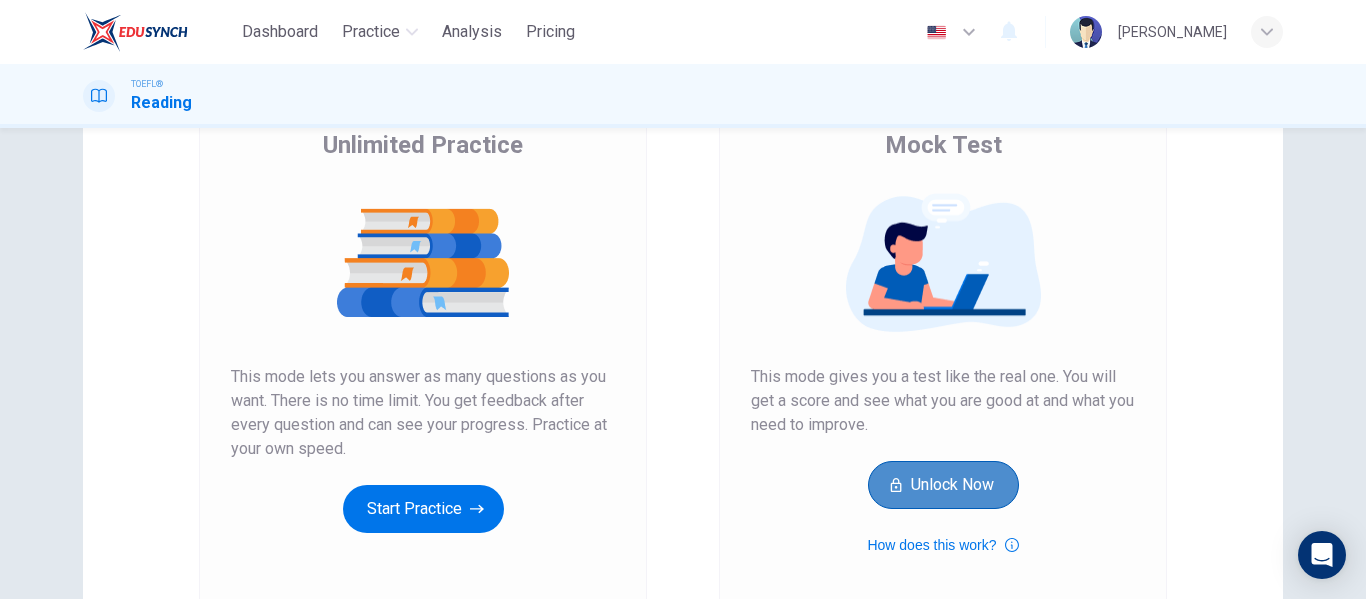 click on "Unlock Now" at bounding box center [943, 485] 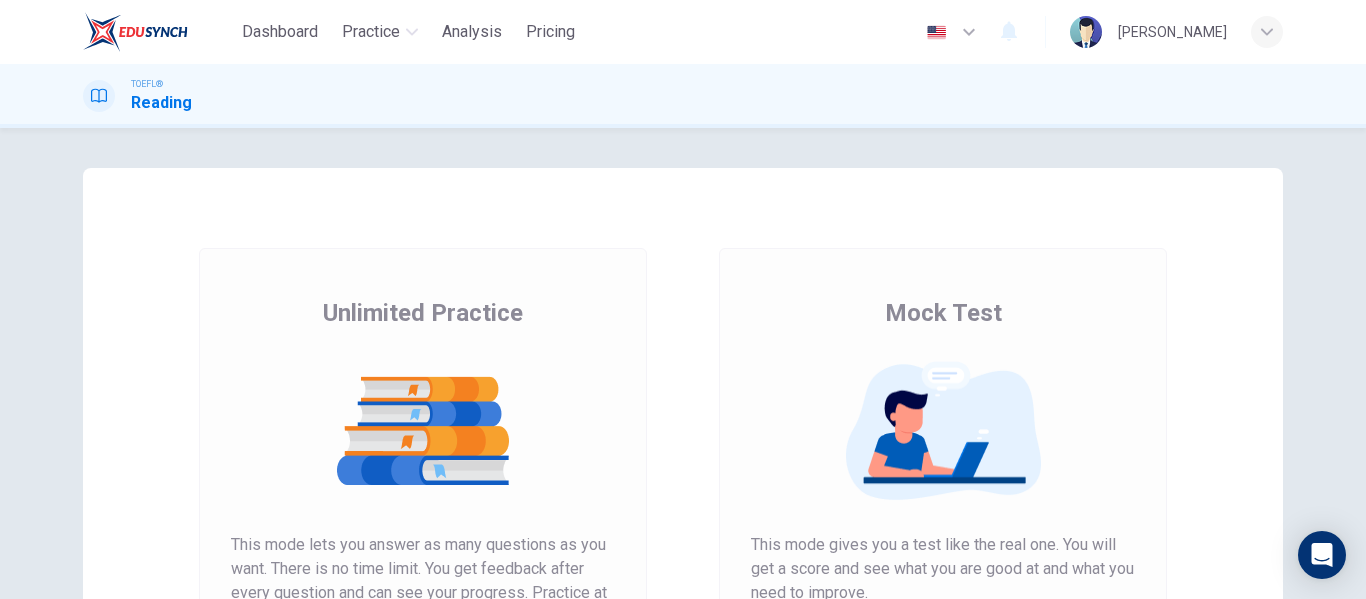 scroll, scrollTop: 0, scrollLeft: 0, axis: both 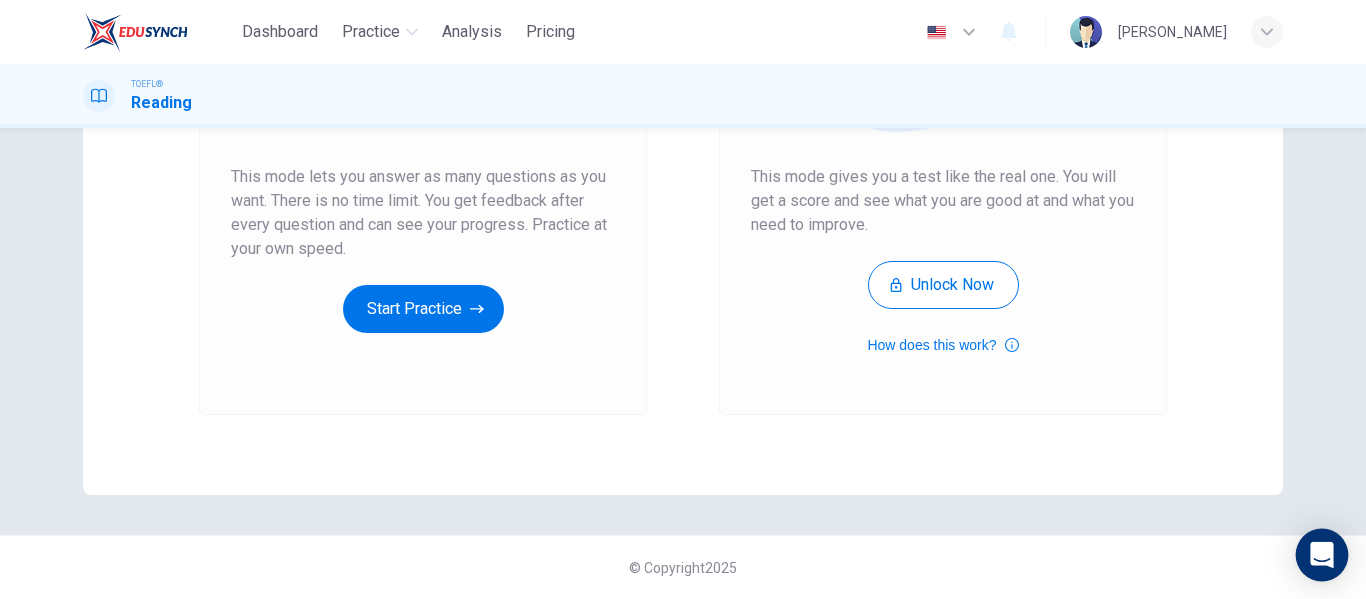 click at bounding box center (1322, 555) 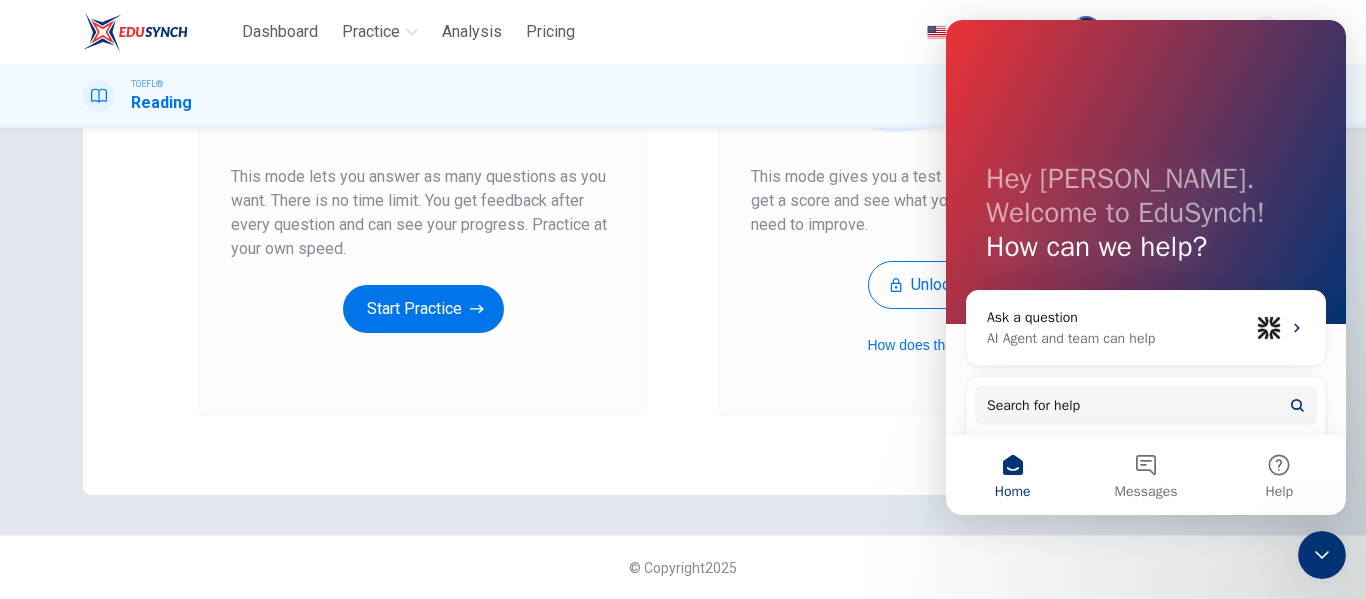 scroll, scrollTop: 0, scrollLeft: 0, axis: both 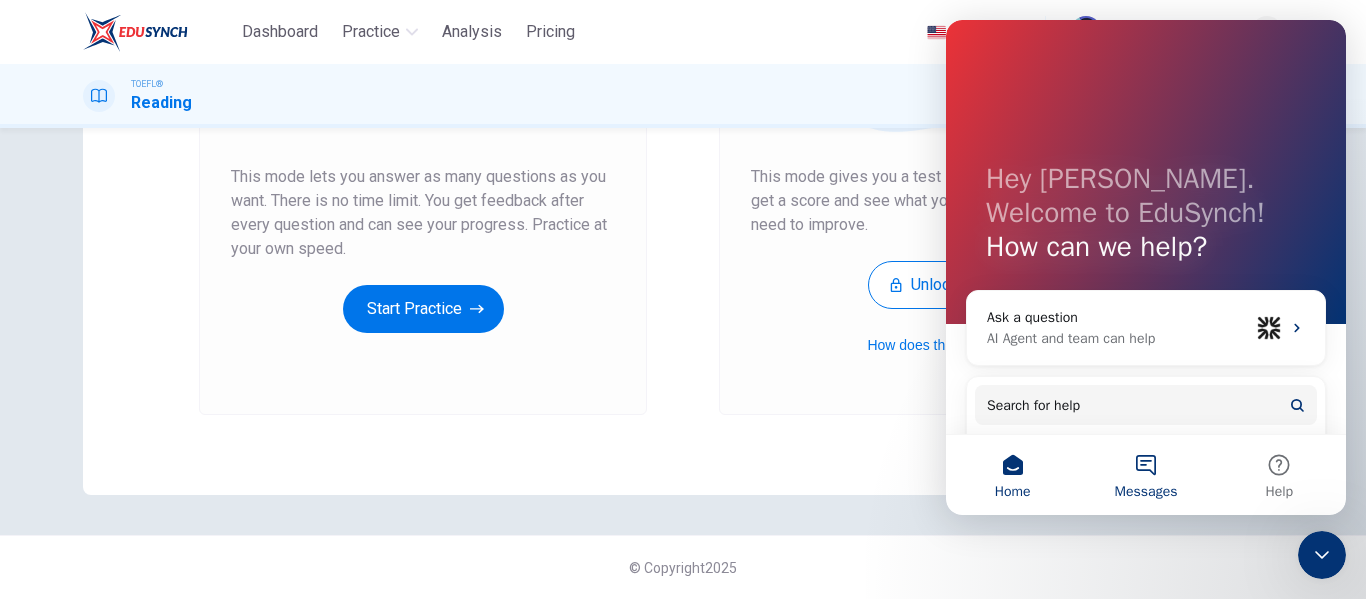 click on "Messages" at bounding box center [1145, 475] 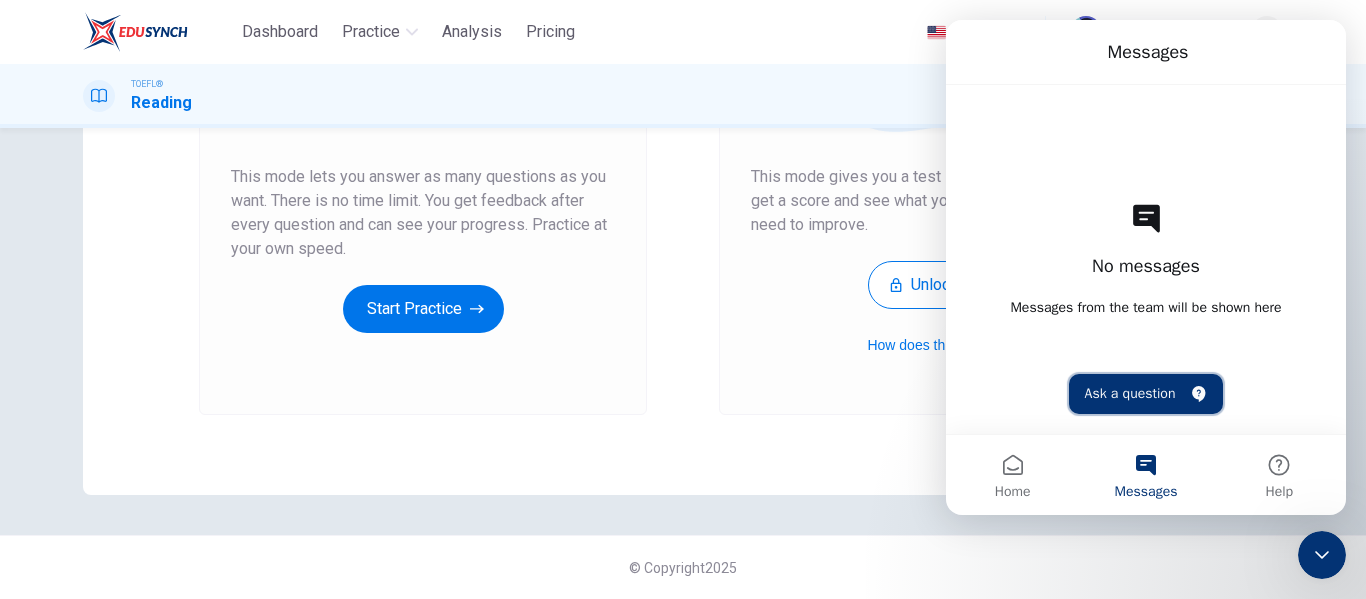 click on "Ask a question" at bounding box center (1146, 394) 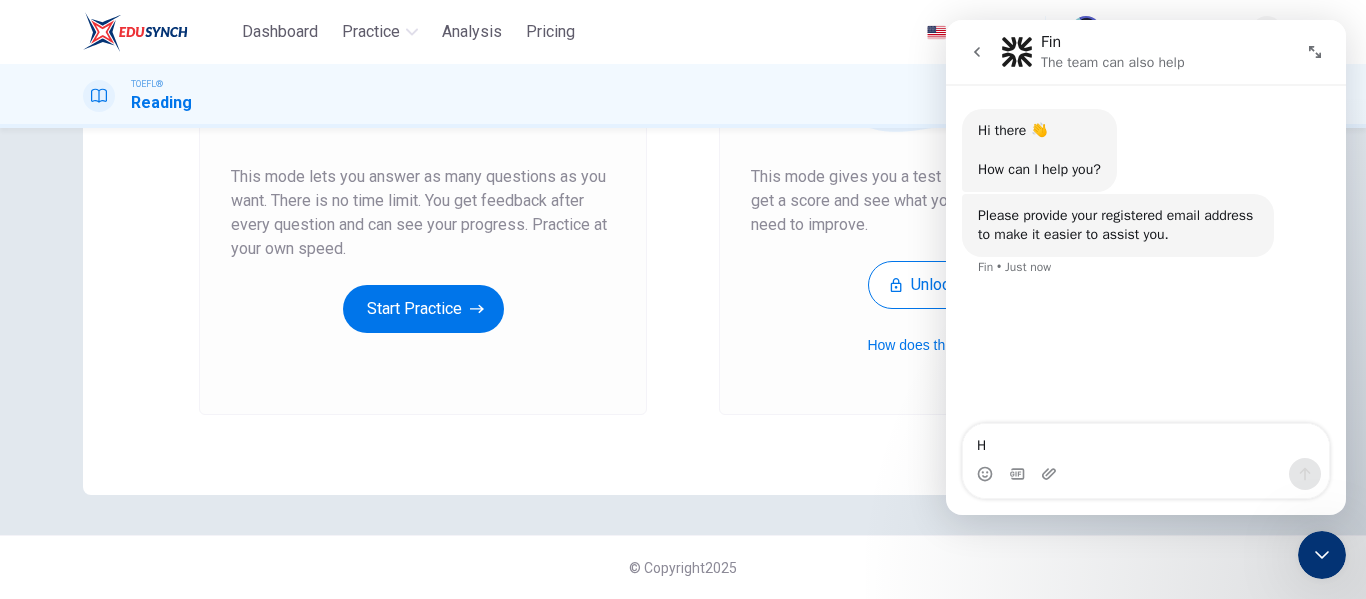 type on "Hi" 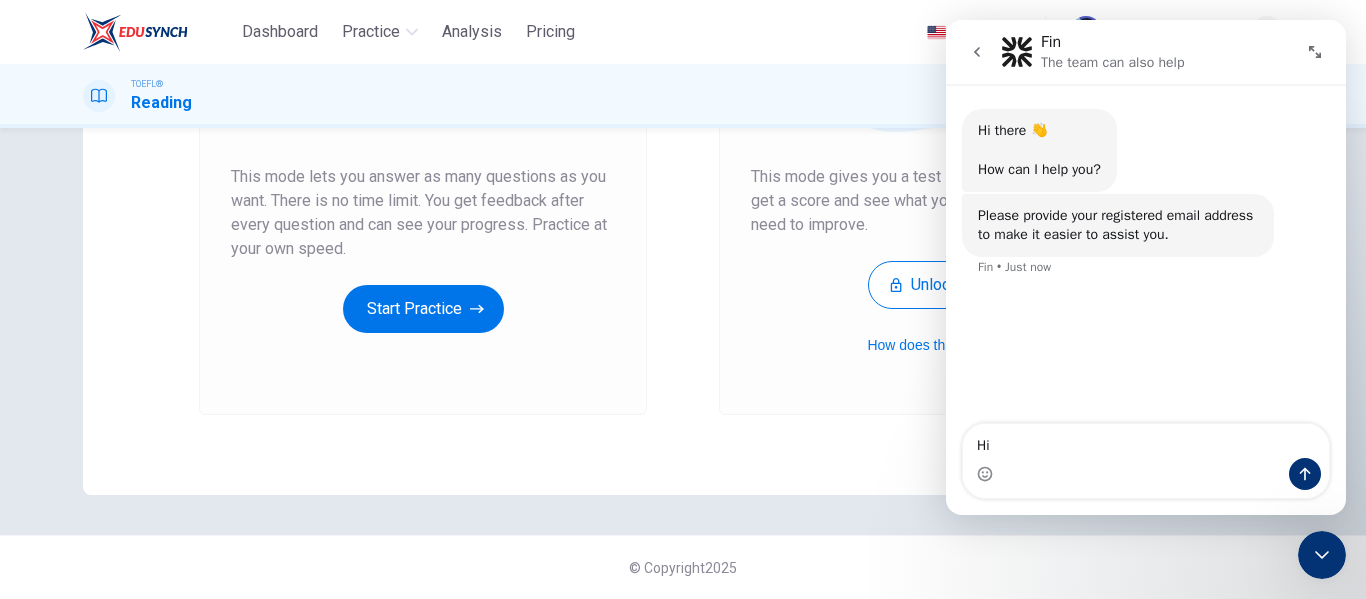 type 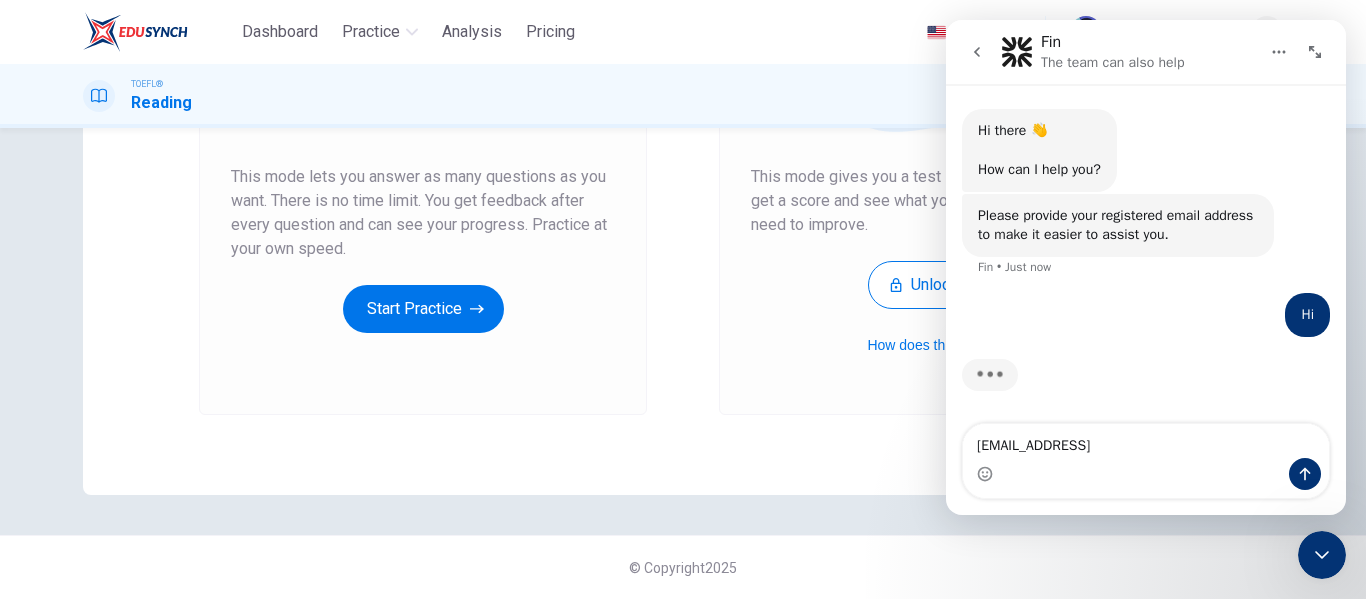 type on "[EMAIL_ADDRESS][DOMAIN_NAME]" 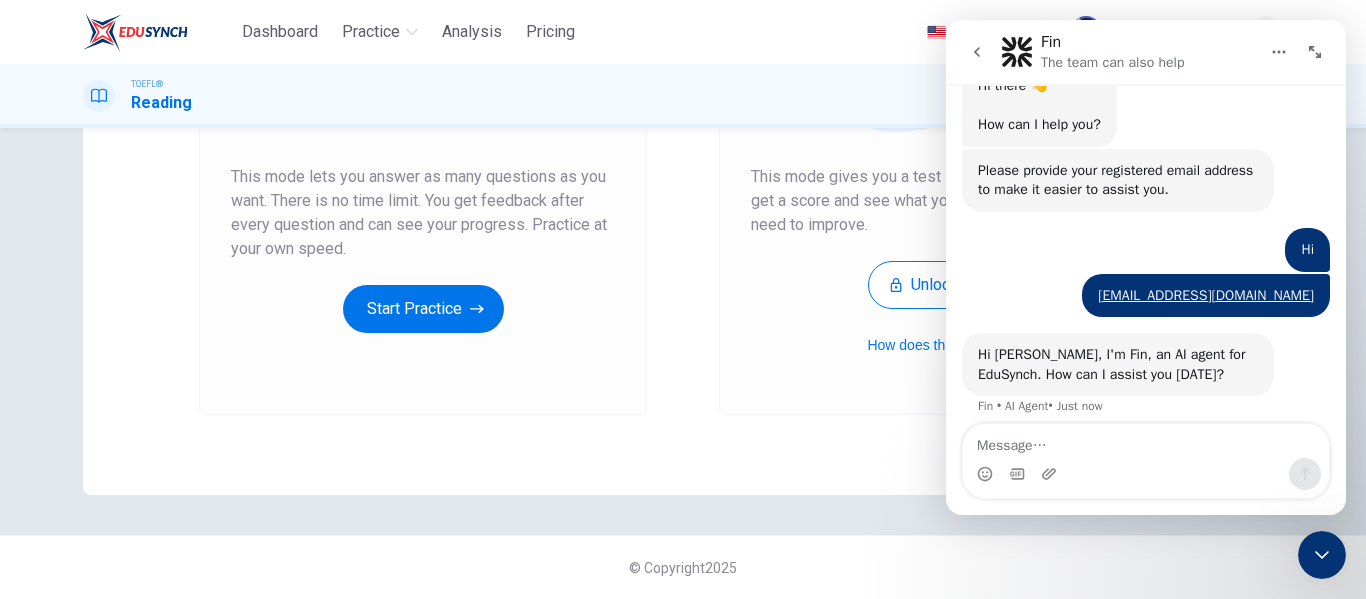 scroll, scrollTop: 59, scrollLeft: 0, axis: vertical 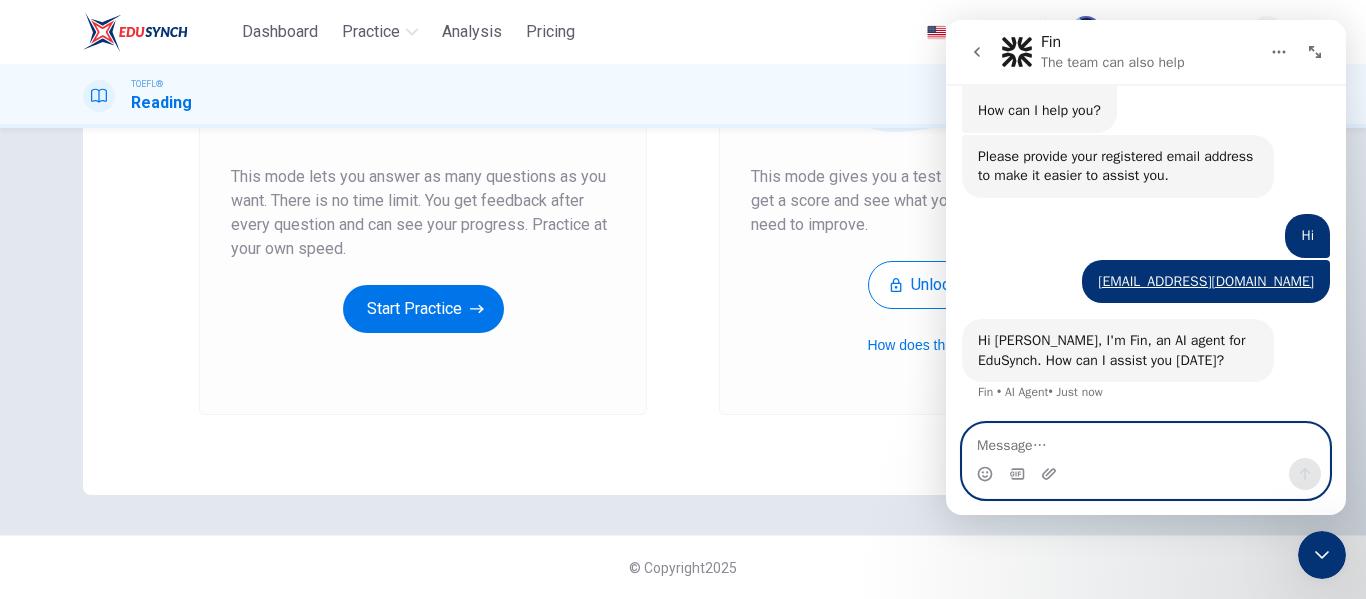 click at bounding box center (1146, 441) 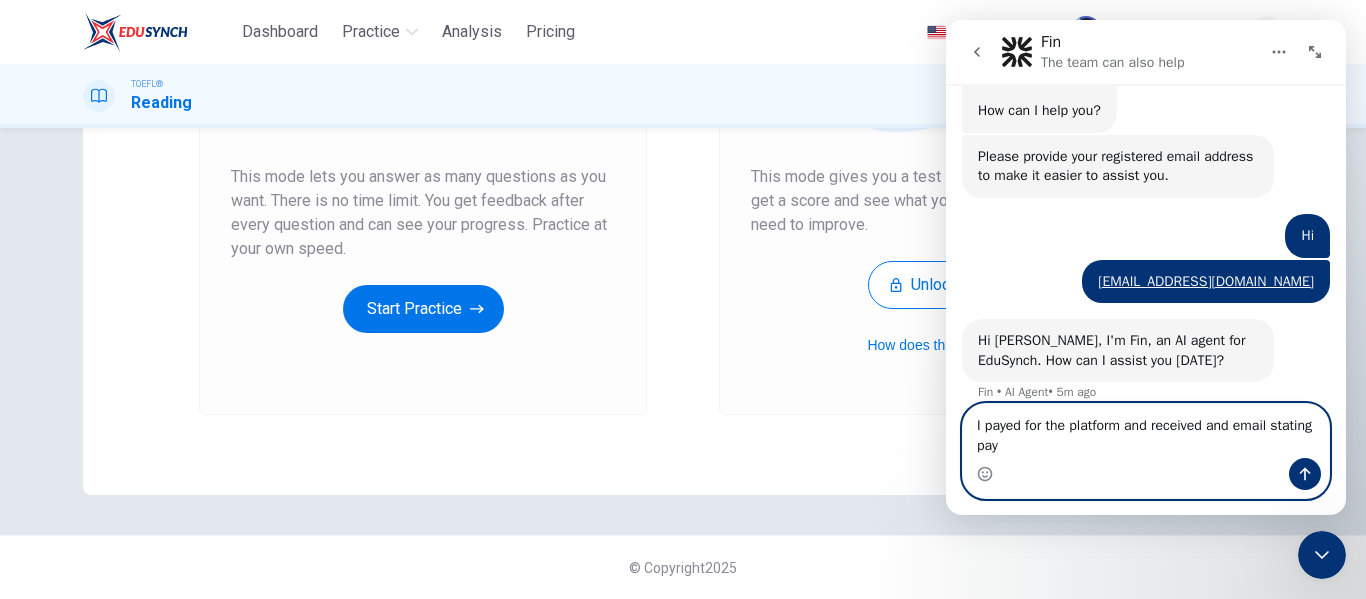 scroll, scrollTop: 79, scrollLeft: 0, axis: vertical 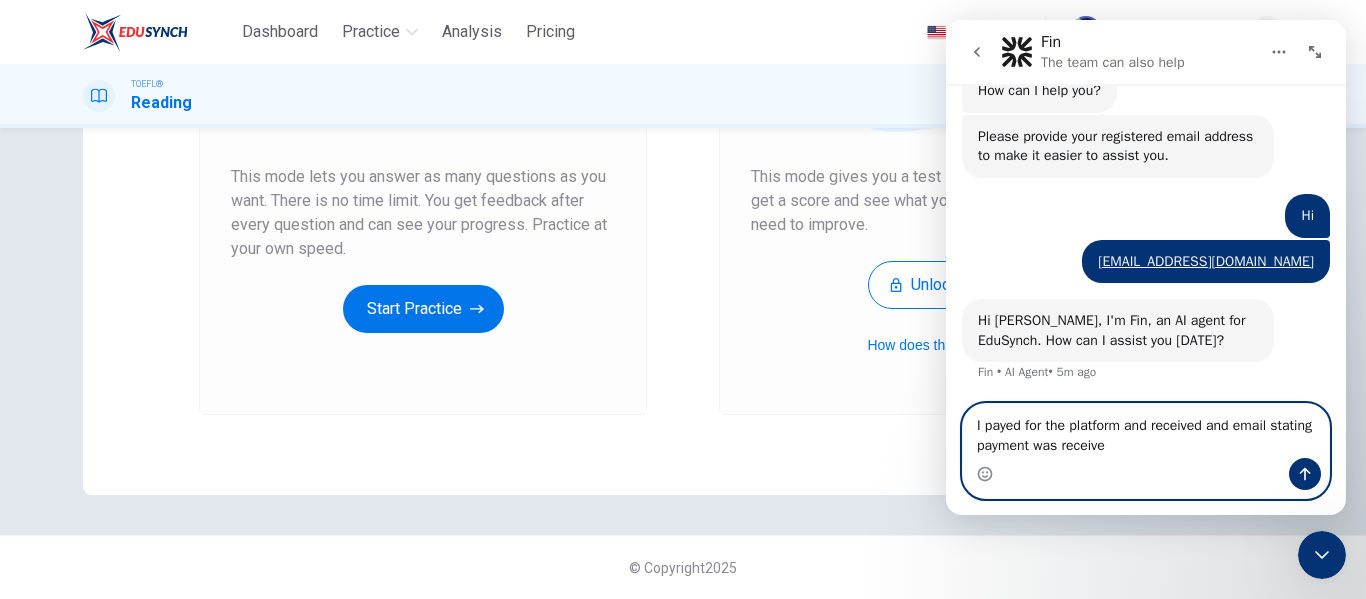 type on "I payed for the platform and received and email stating payment was received" 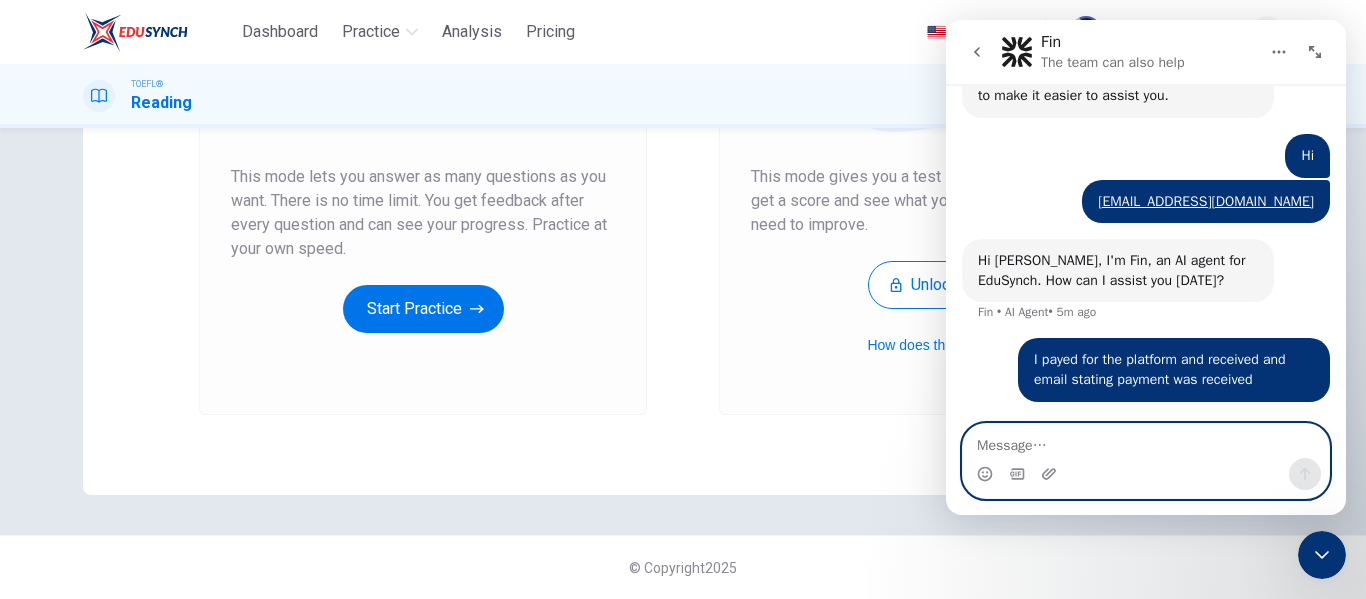 scroll, scrollTop: 204, scrollLeft: 0, axis: vertical 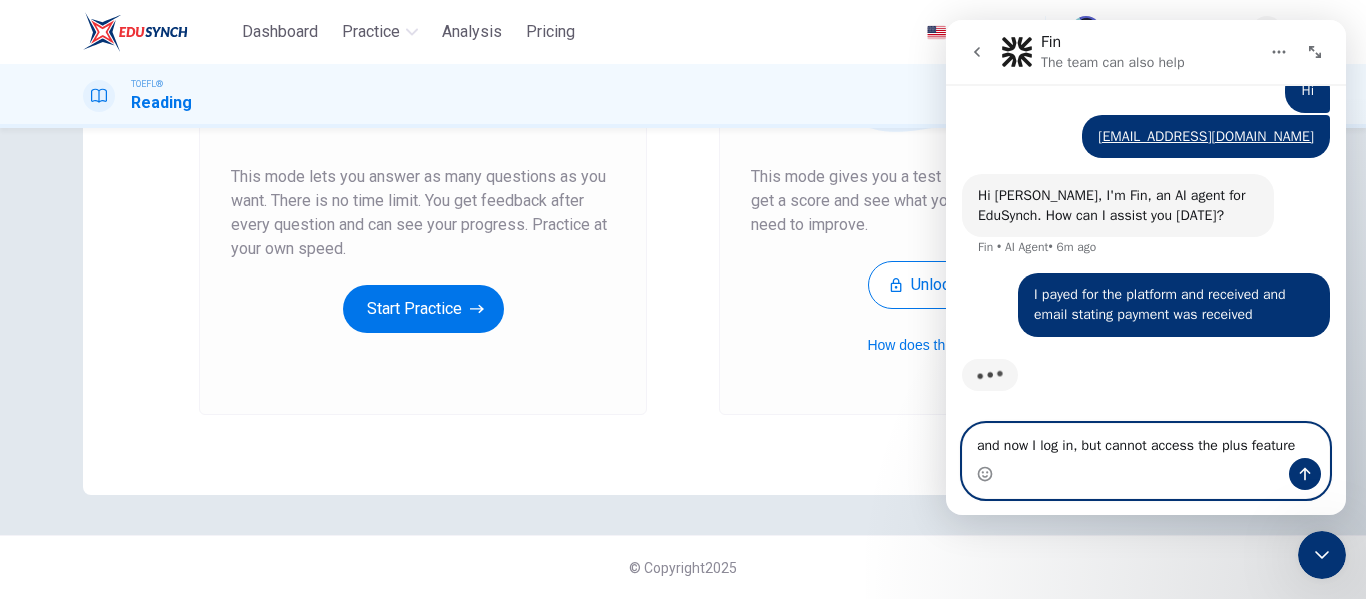 type on "and now I log in, but cannot access the plus features" 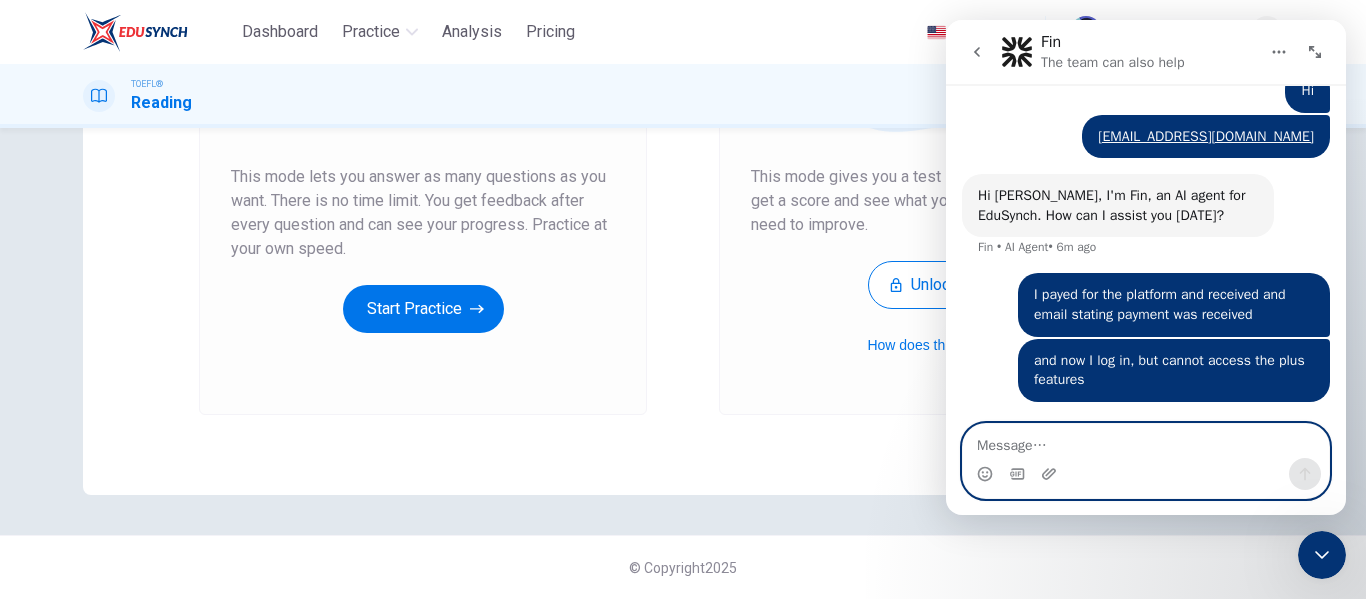 scroll, scrollTop: 269, scrollLeft: 0, axis: vertical 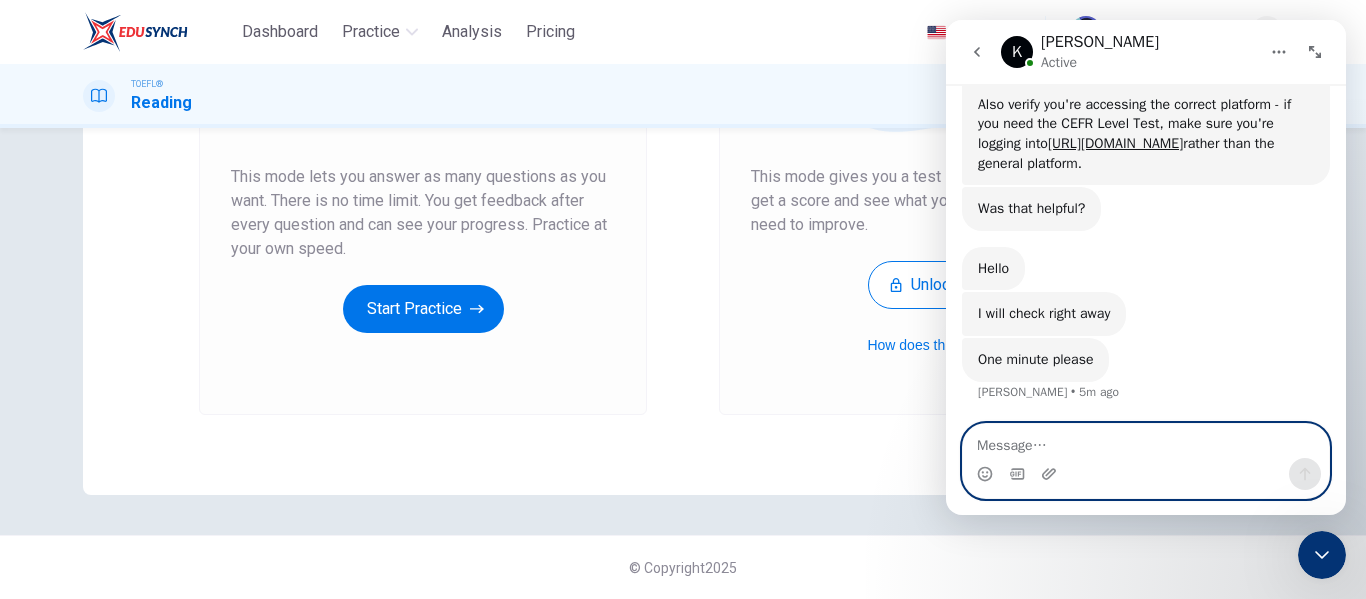 click at bounding box center (1146, 441) 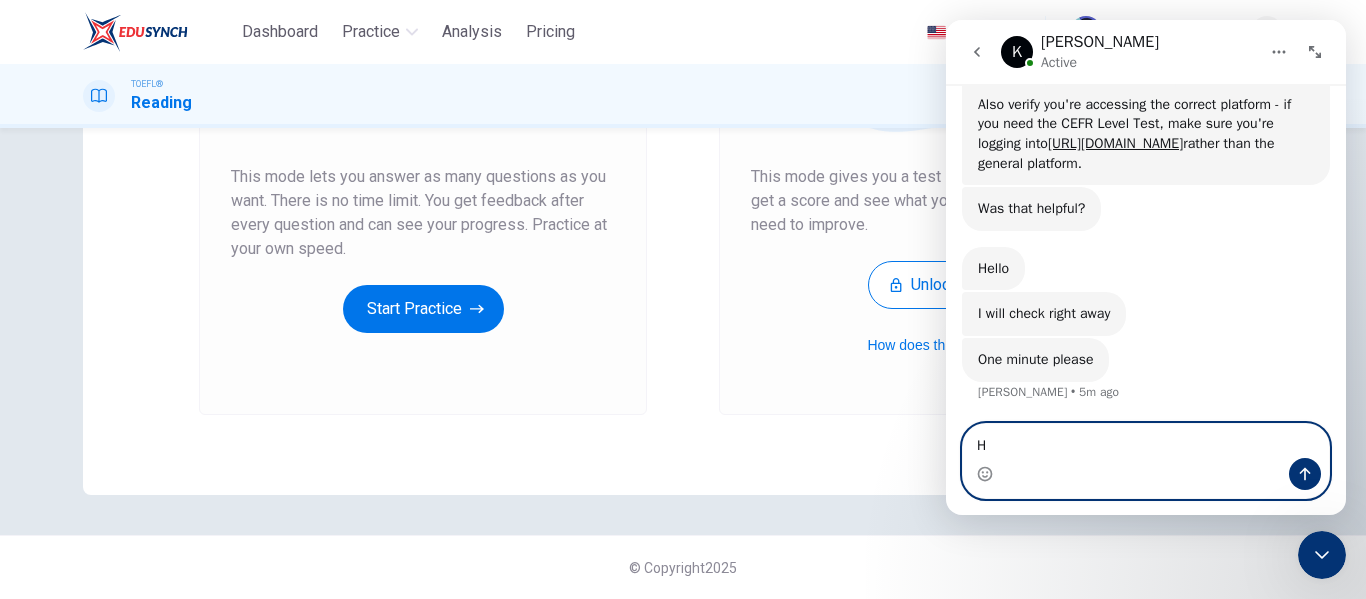 type on "Hi" 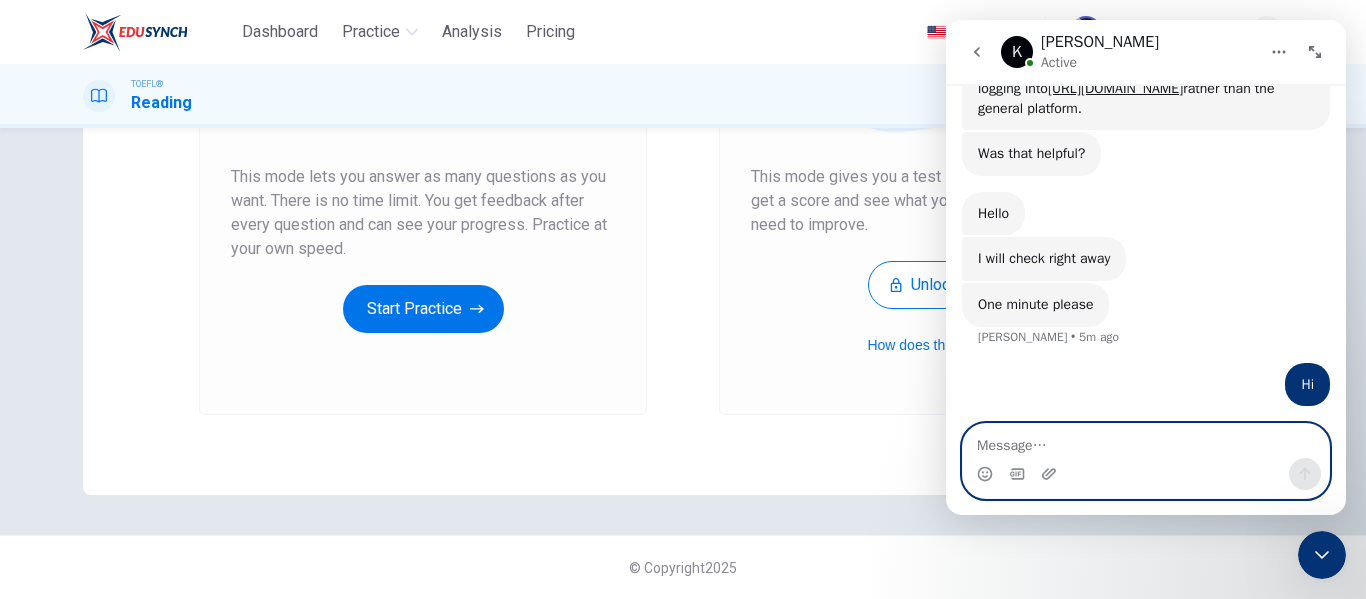 scroll, scrollTop: 755, scrollLeft: 0, axis: vertical 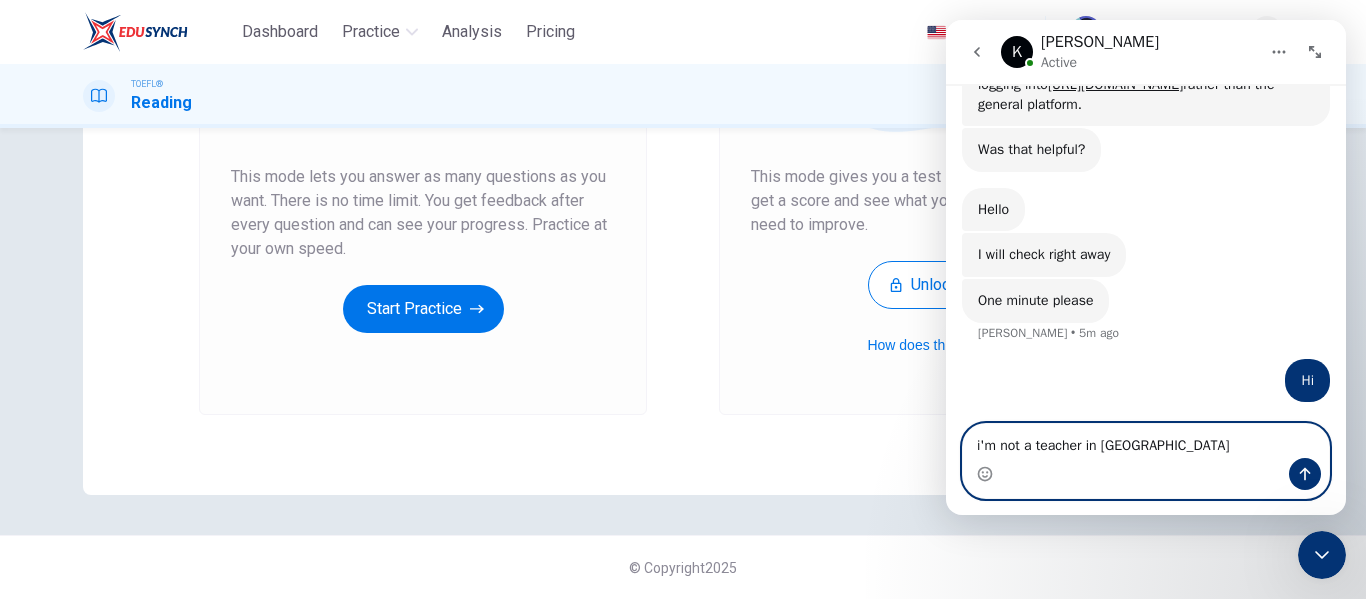 type on "i'm not a teacher in [GEOGRAPHIC_DATA]" 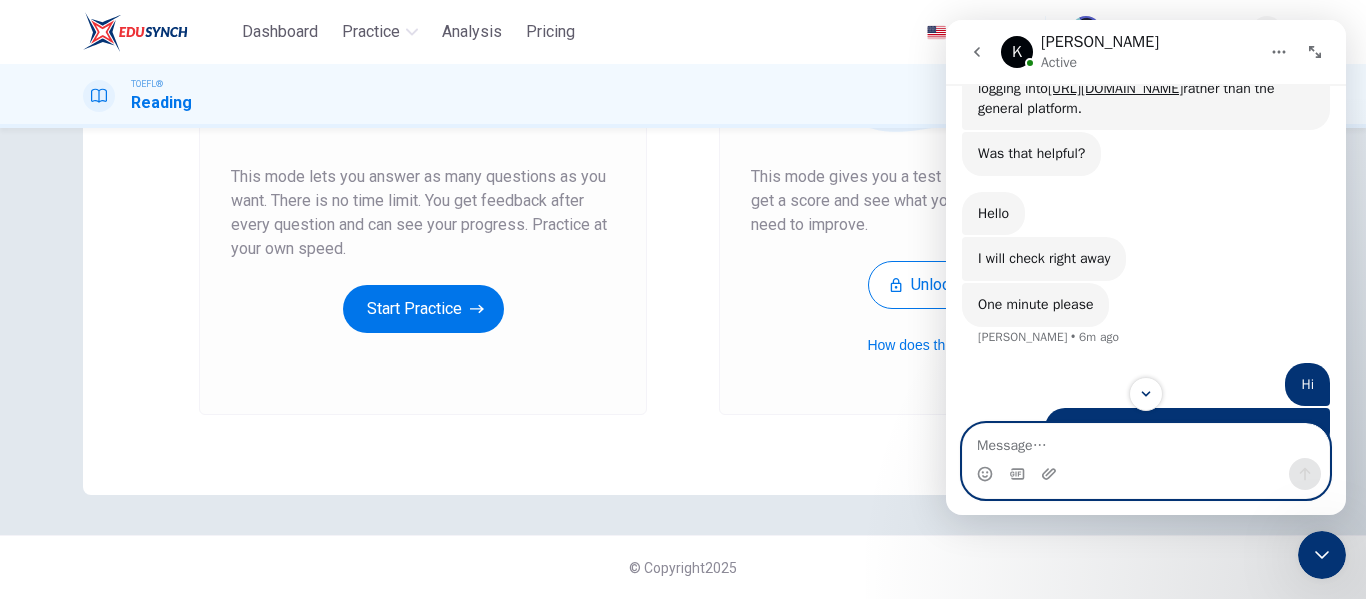 scroll, scrollTop: 800, scrollLeft: 0, axis: vertical 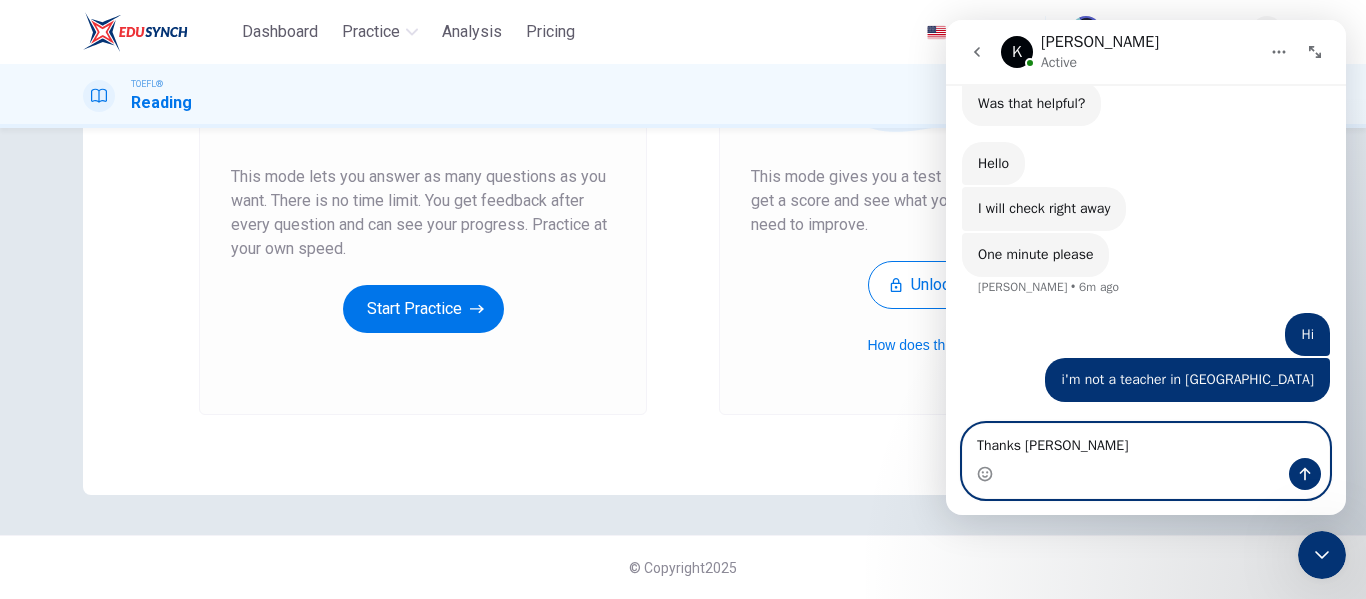 type on "Thanks [PERSON_NAME]" 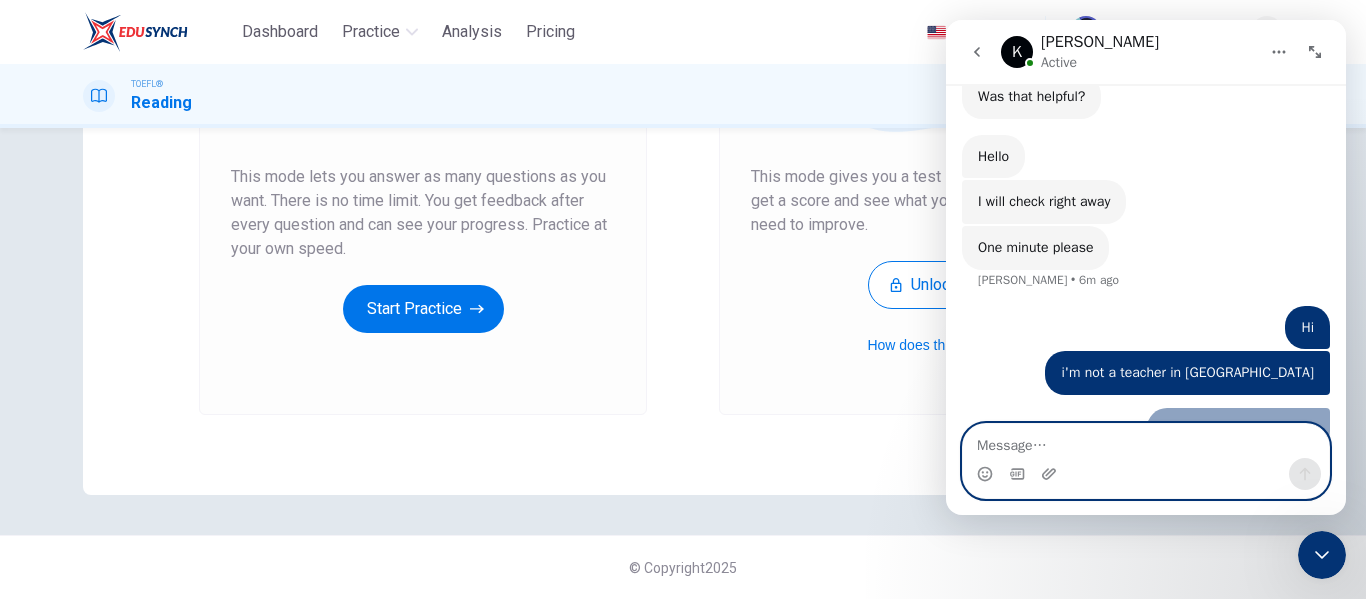 scroll, scrollTop: 846, scrollLeft: 0, axis: vertical 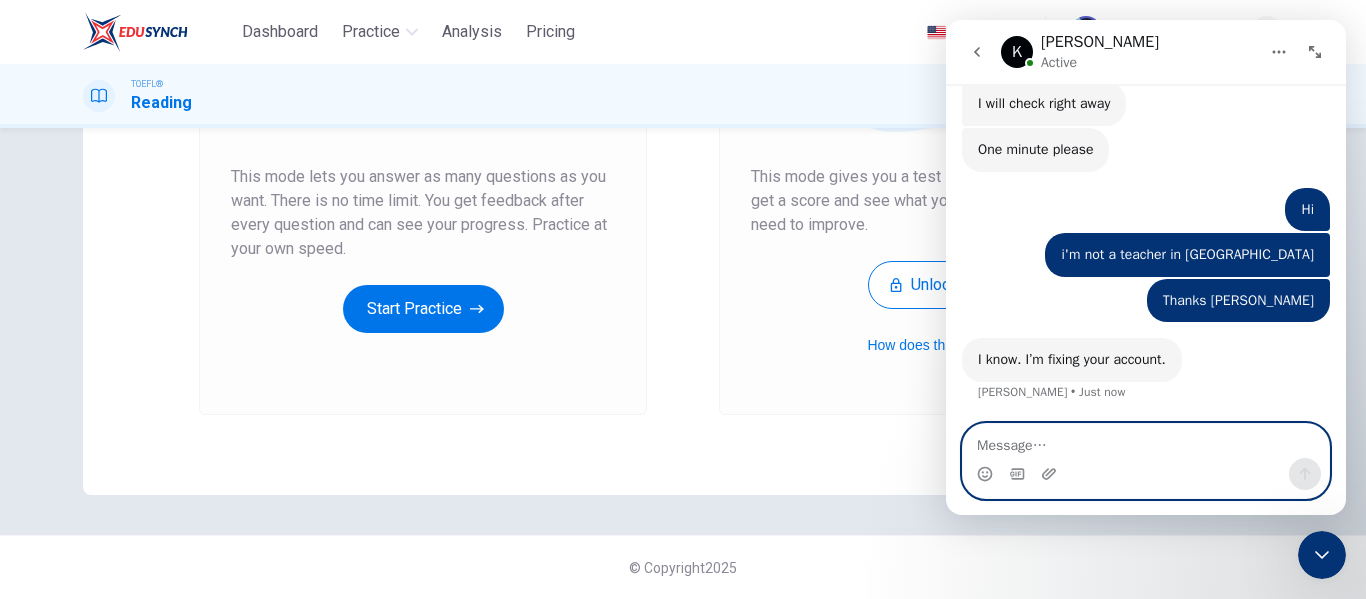 click at bounding box center [1146, 441] 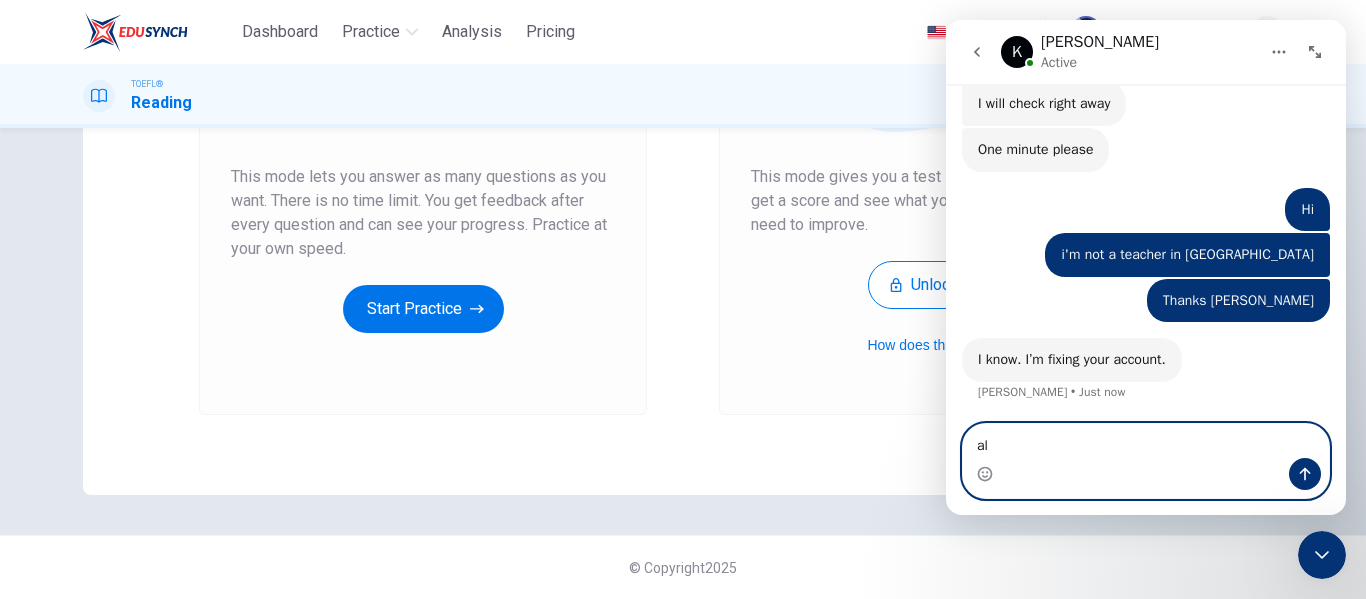 type on "a" 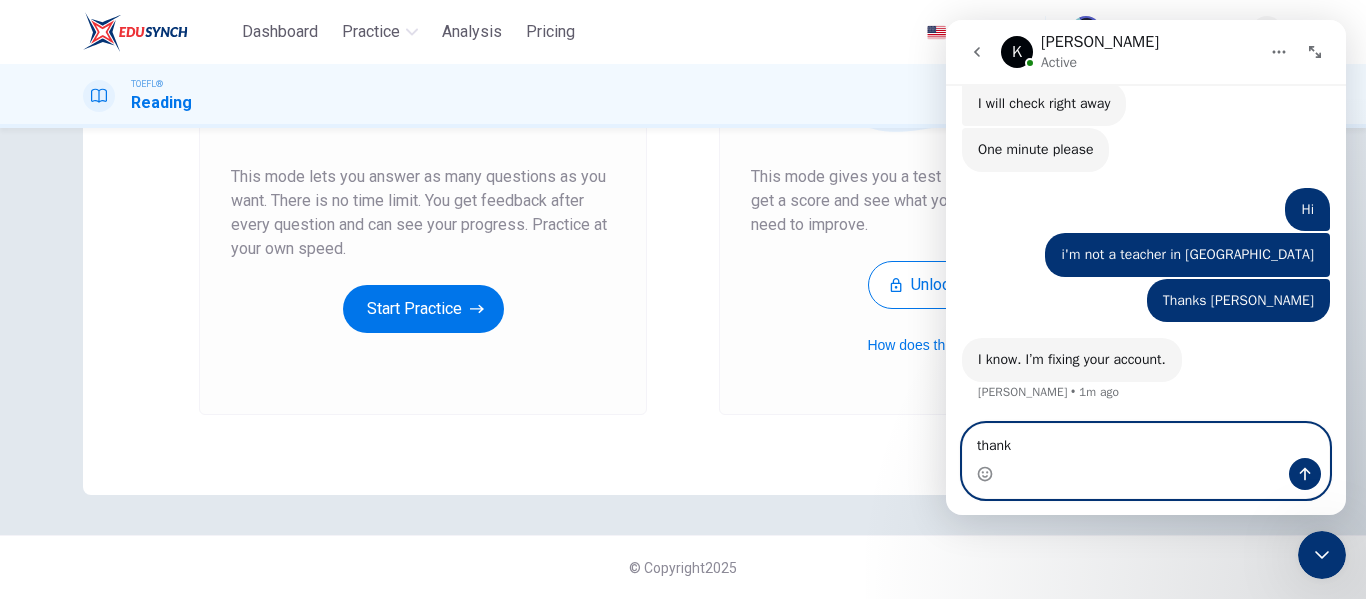 type on "thanks" 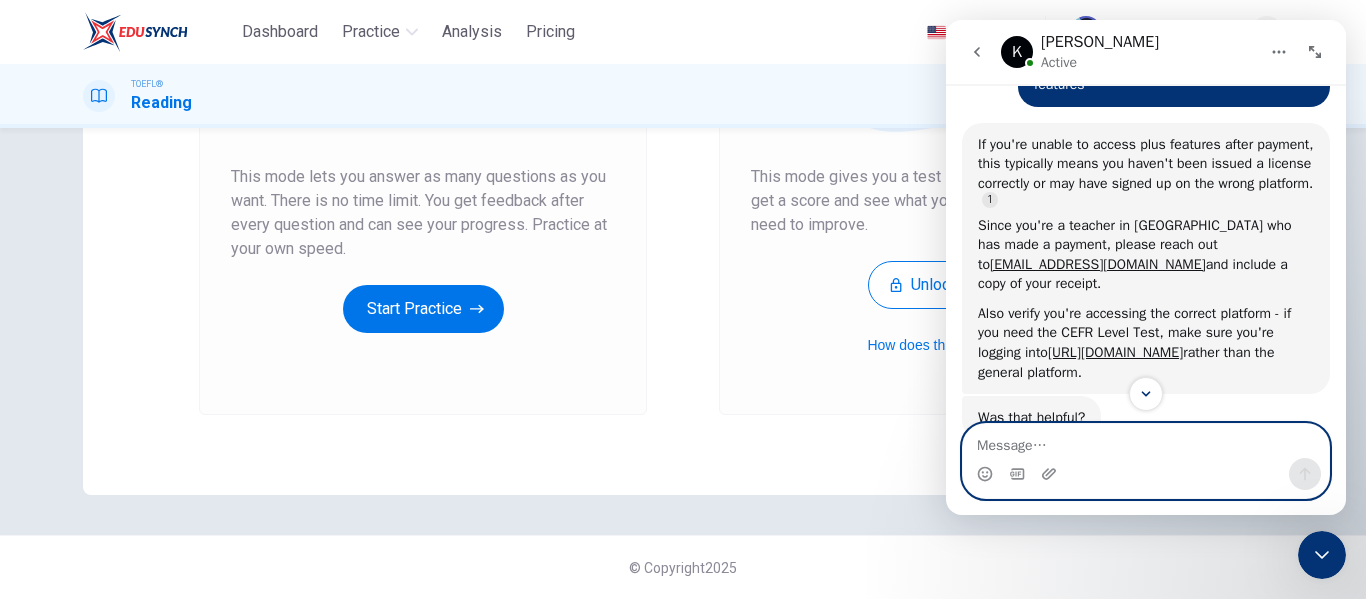scroll, scrollTop: 465, scrollLeft: 0, axis: vertical 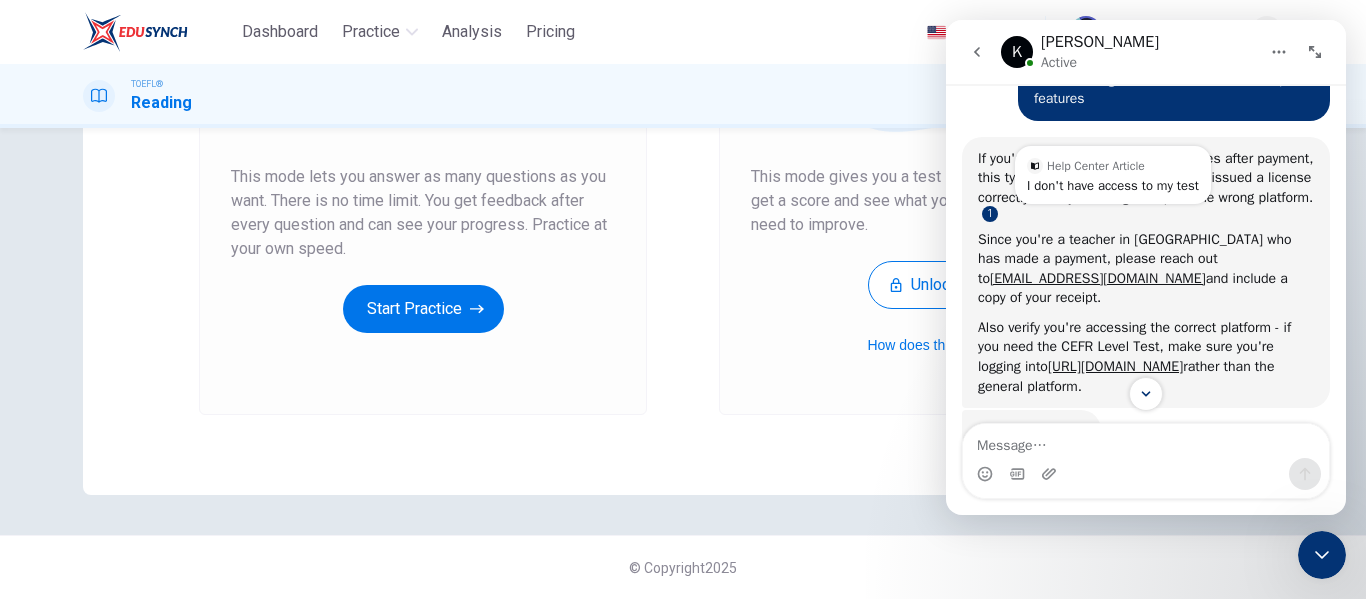 click at bounding box center (990, 214) 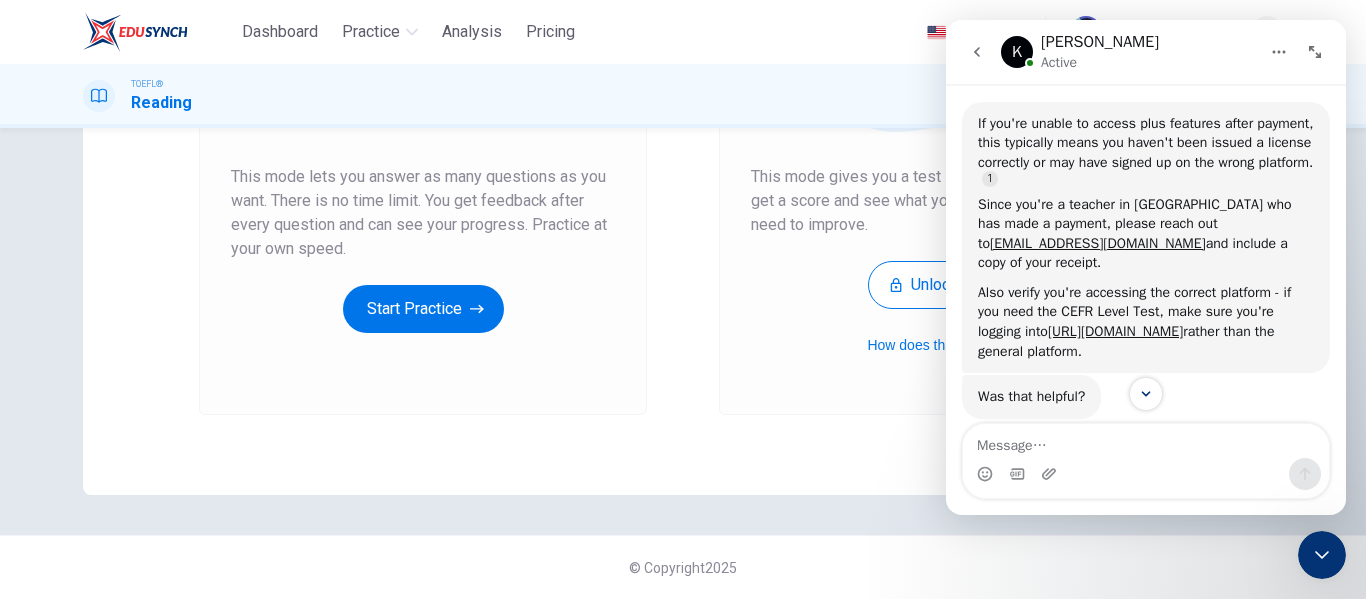 scroll, scrollTop: 465, scrollLeft: 0, axis: vertical 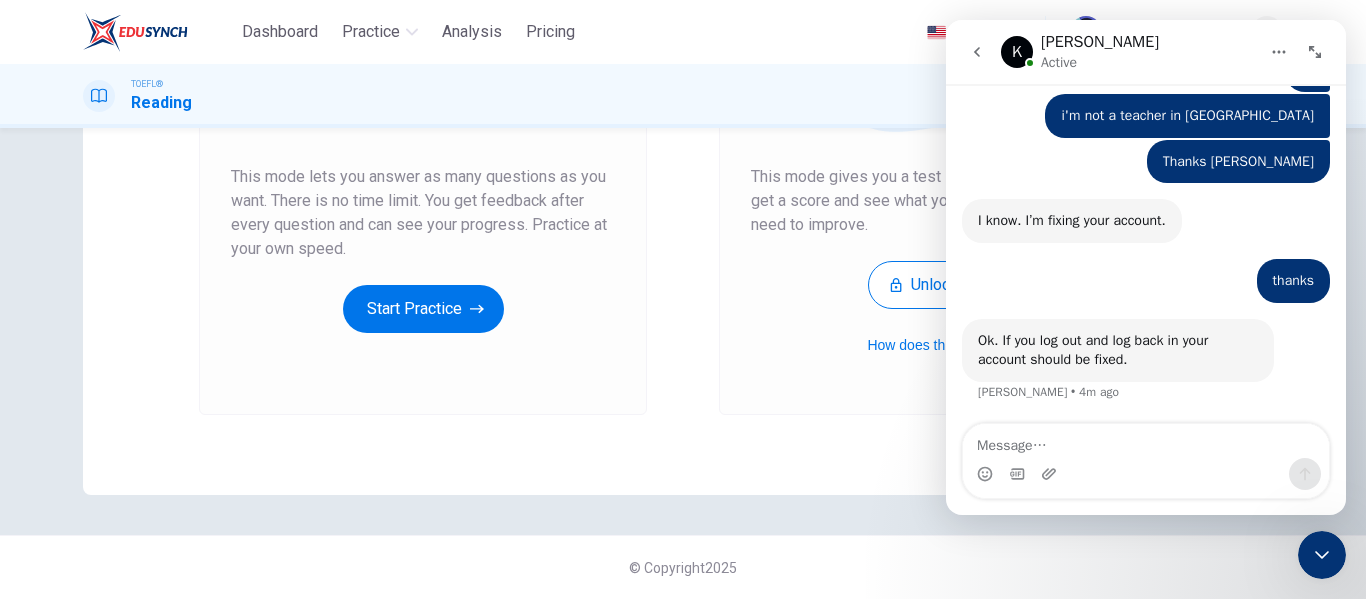 click on "Dashboard Practice Analysis Pricing English en ​ [PERSON_NAME]" at bounding box center [683, 32] 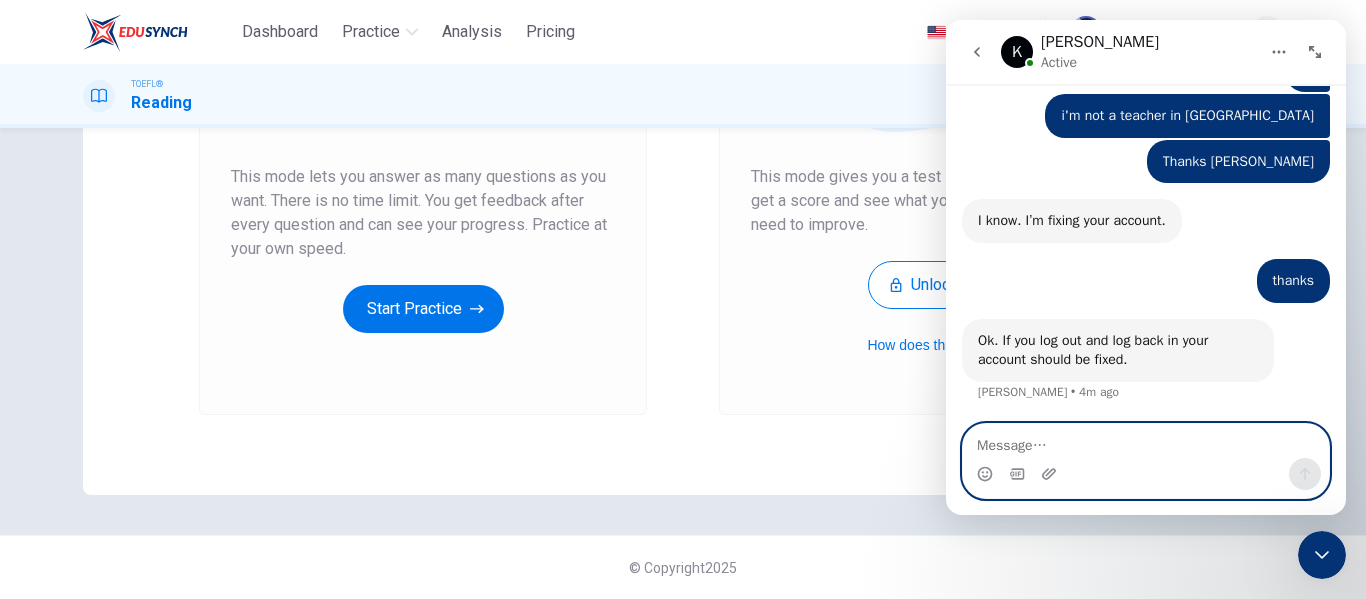 click at bounding box center (1146, 441) 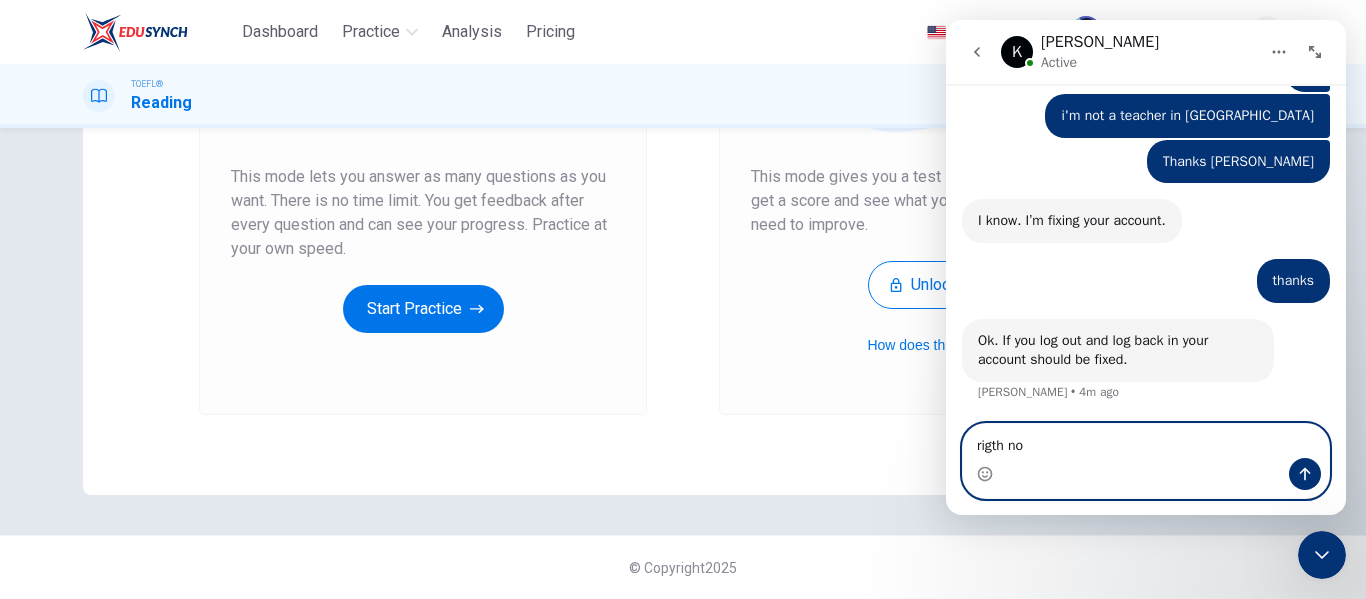type on "rigth now" 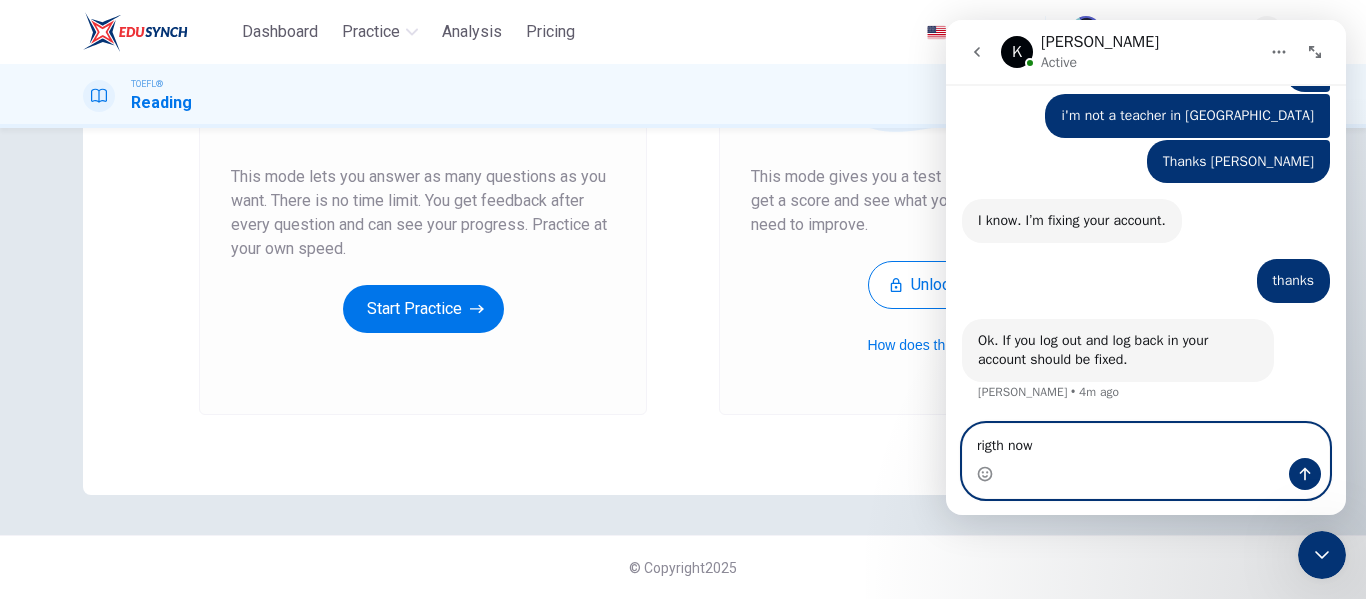 type 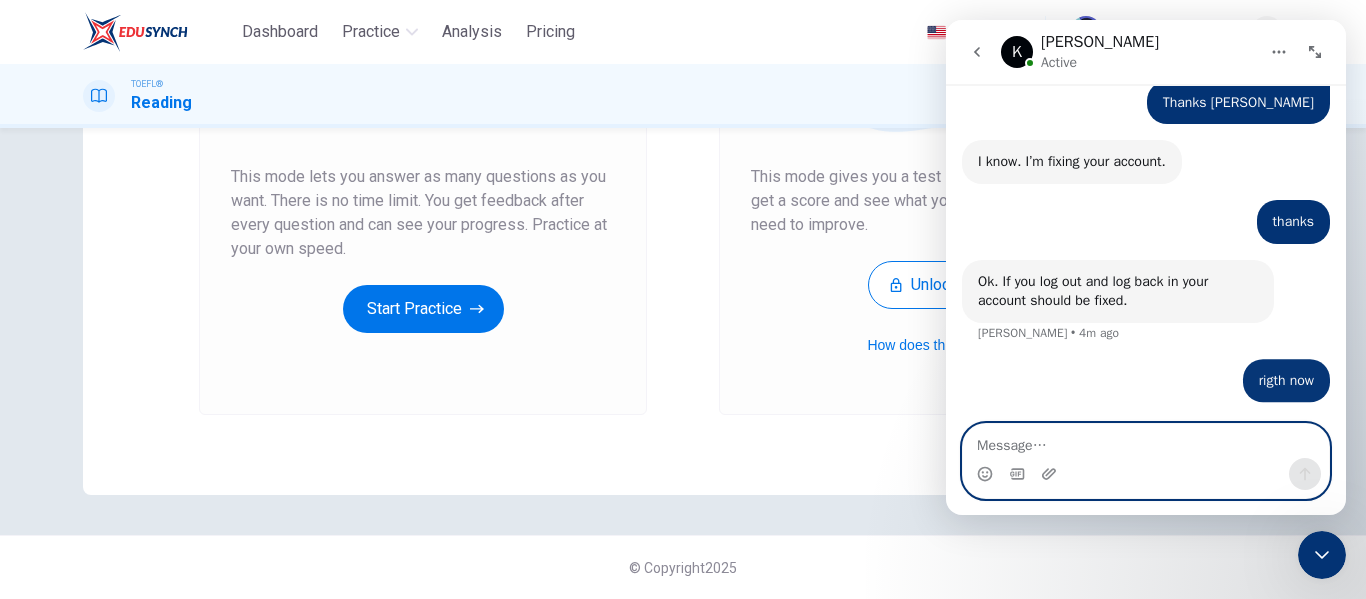 scroll, scrollTop: 1104, scrollLeft: 0, axis: vertical 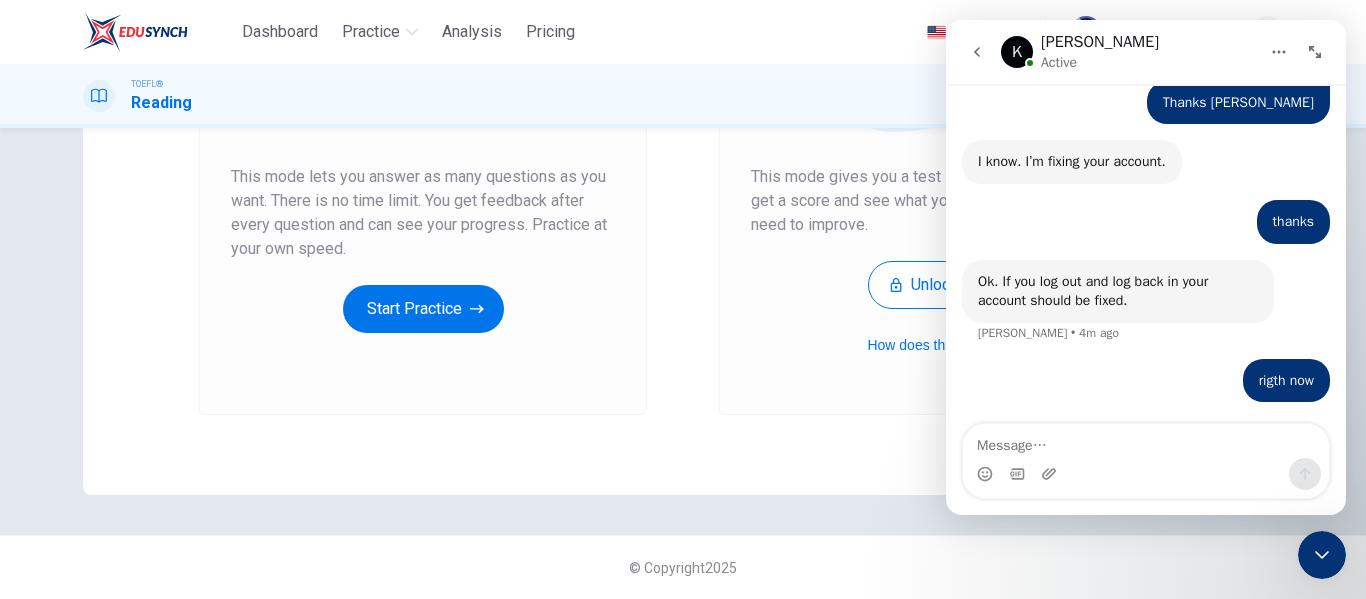 click on "Dashboard Practice Analysis Pricing English en ​ [PERSON_NAME]" at bounding box center (683, 32) 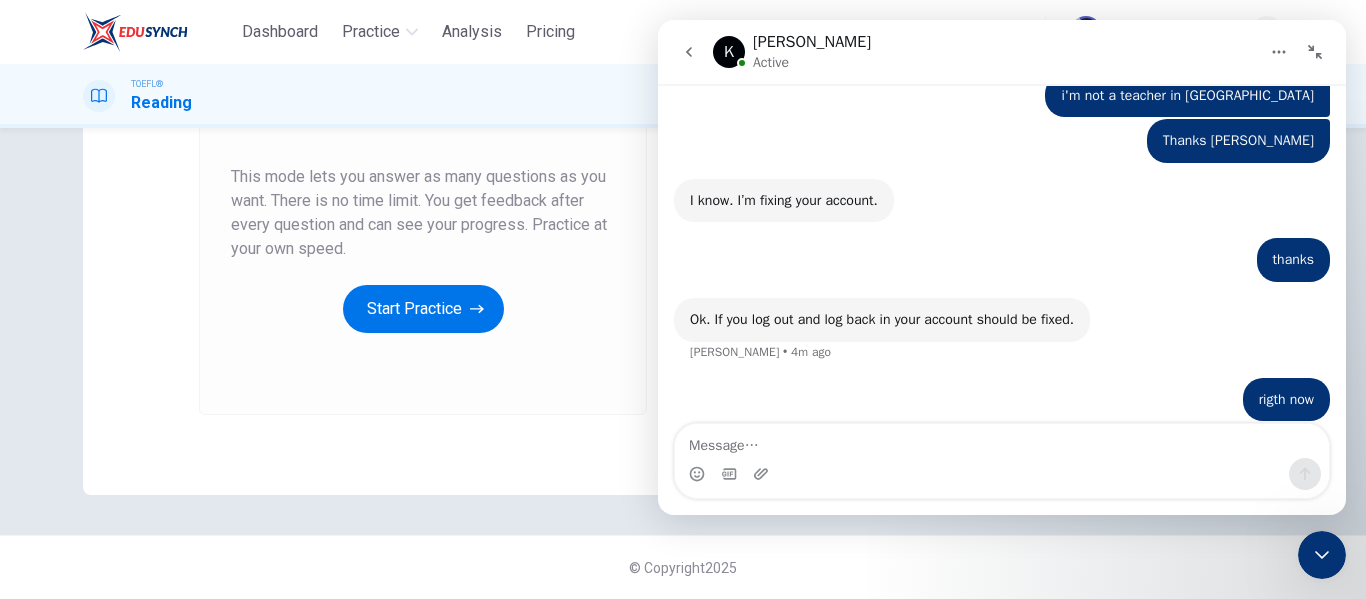 click 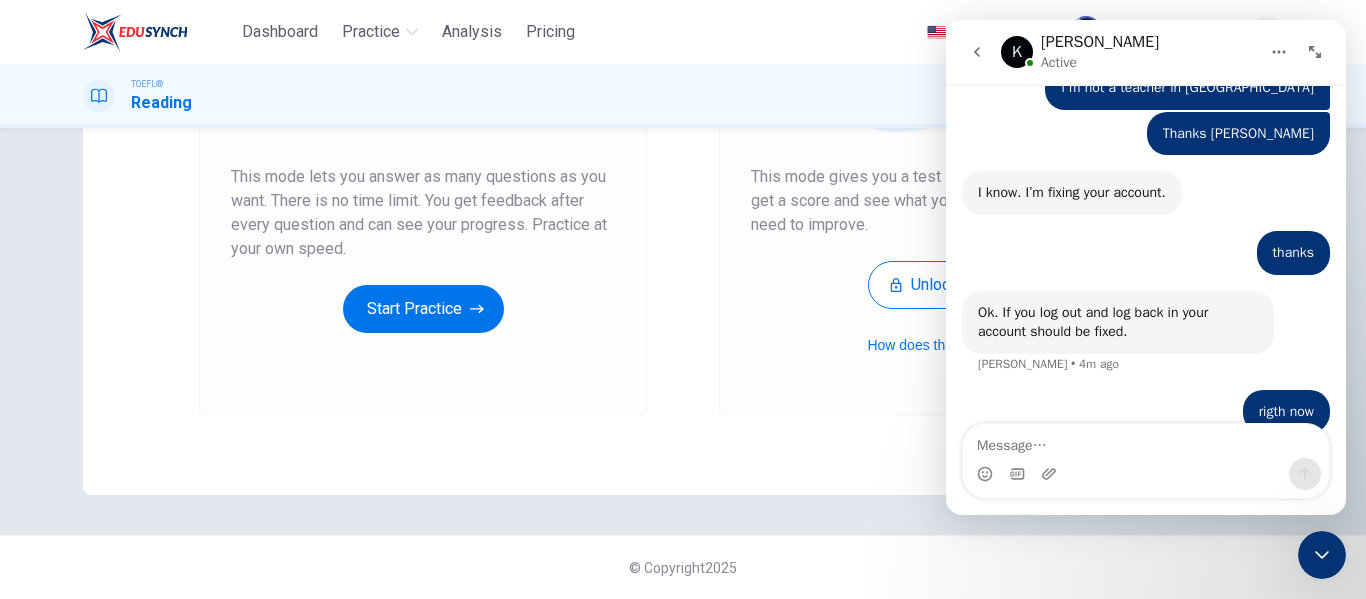 scroll, scrollTop: 1104, scrollLeft: 0, axis: vertical 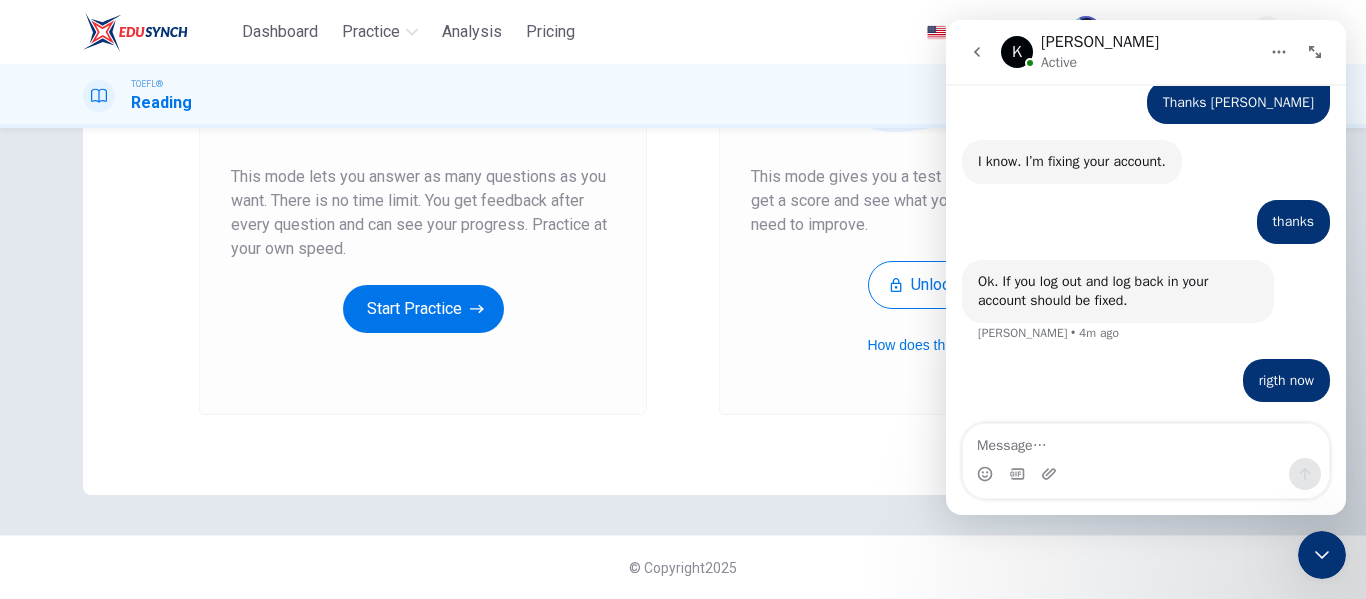click 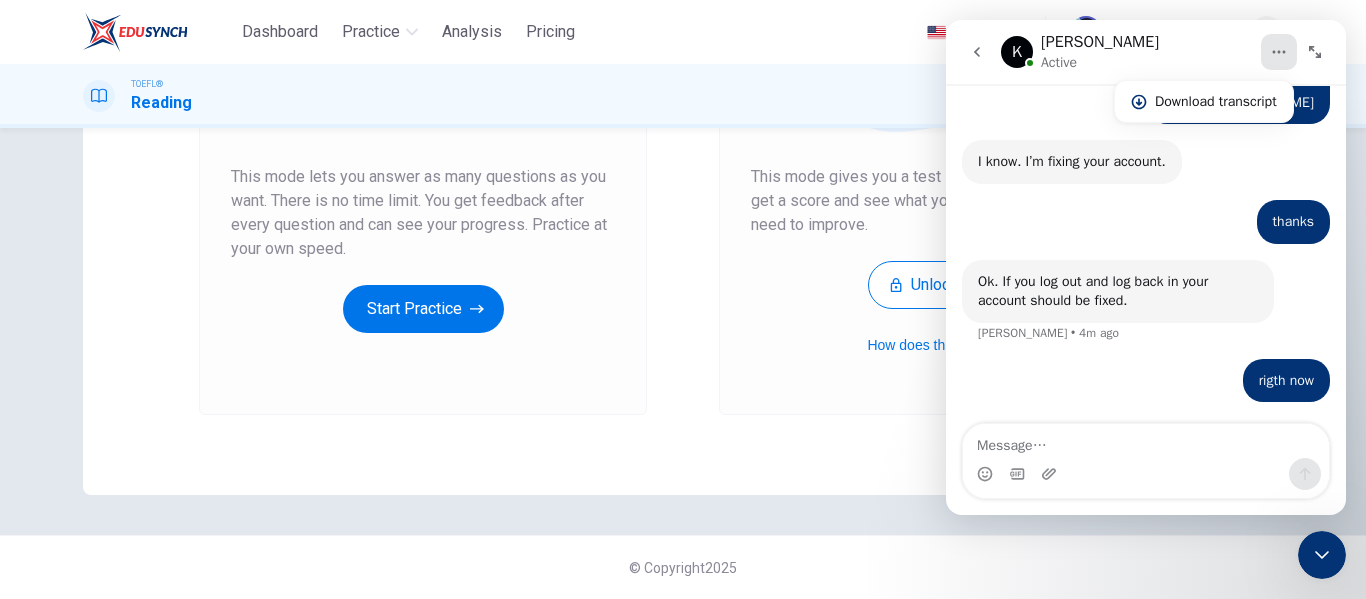 click at bounding box center (977, 52) 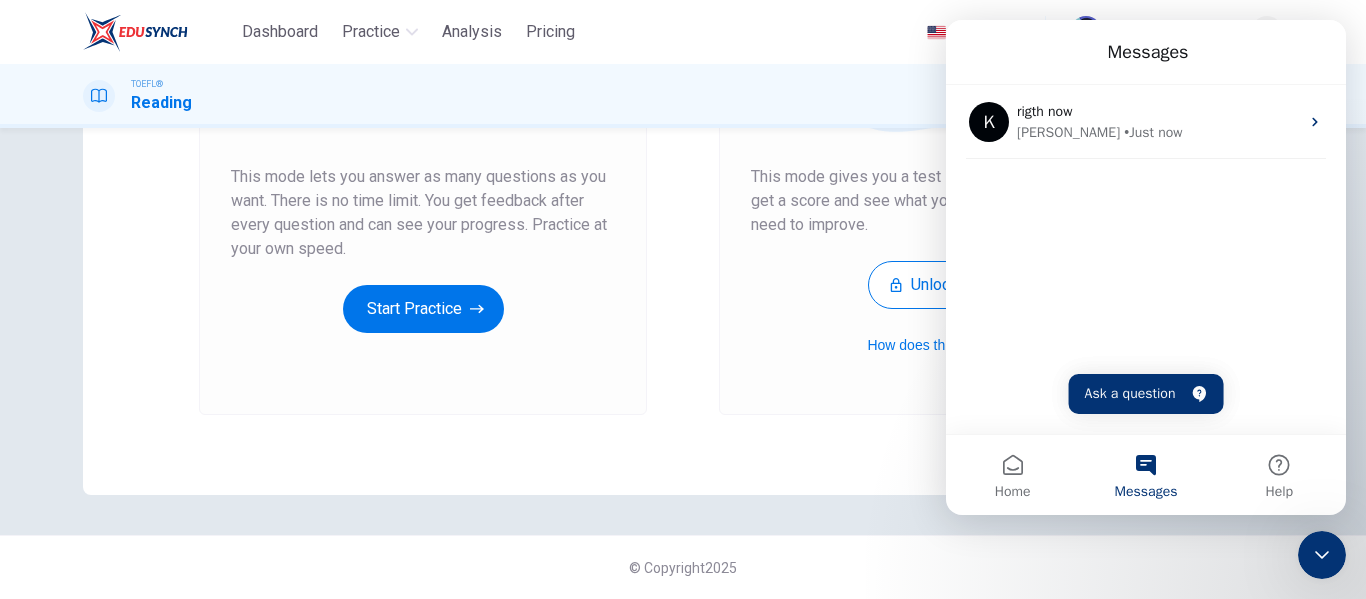 click on "TOEFL® Reading" at bounding box center [683, 96] 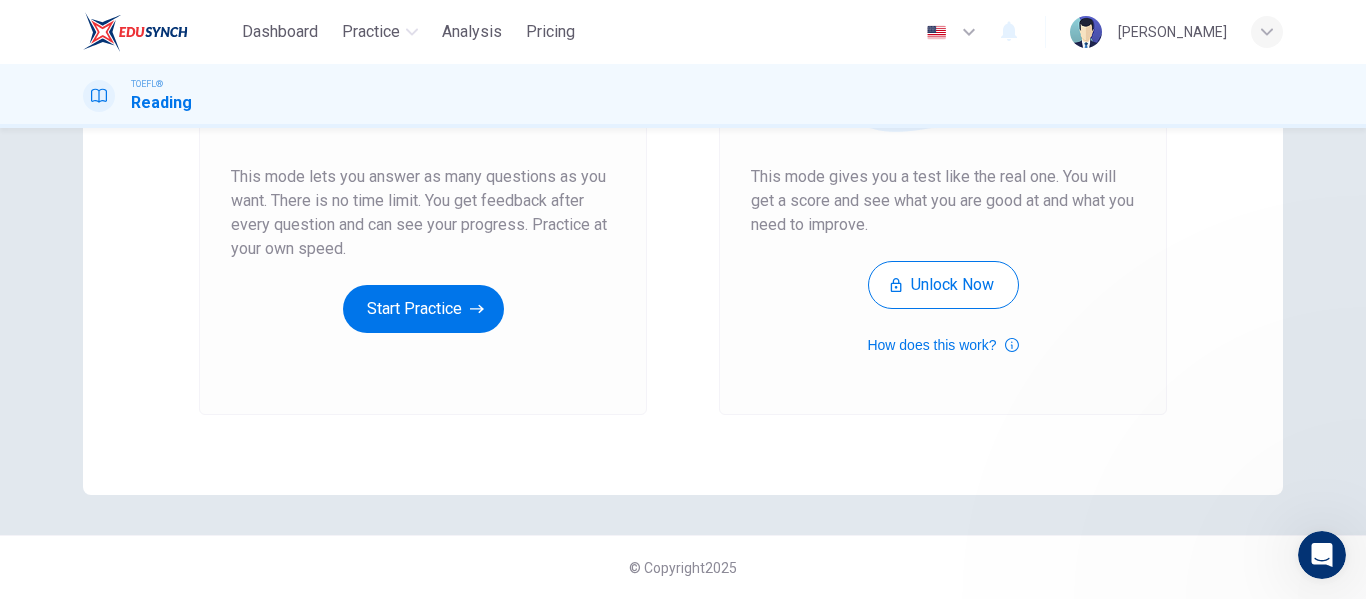 scroll, scrollTop: 0, scrollLeft: 0, axis: both 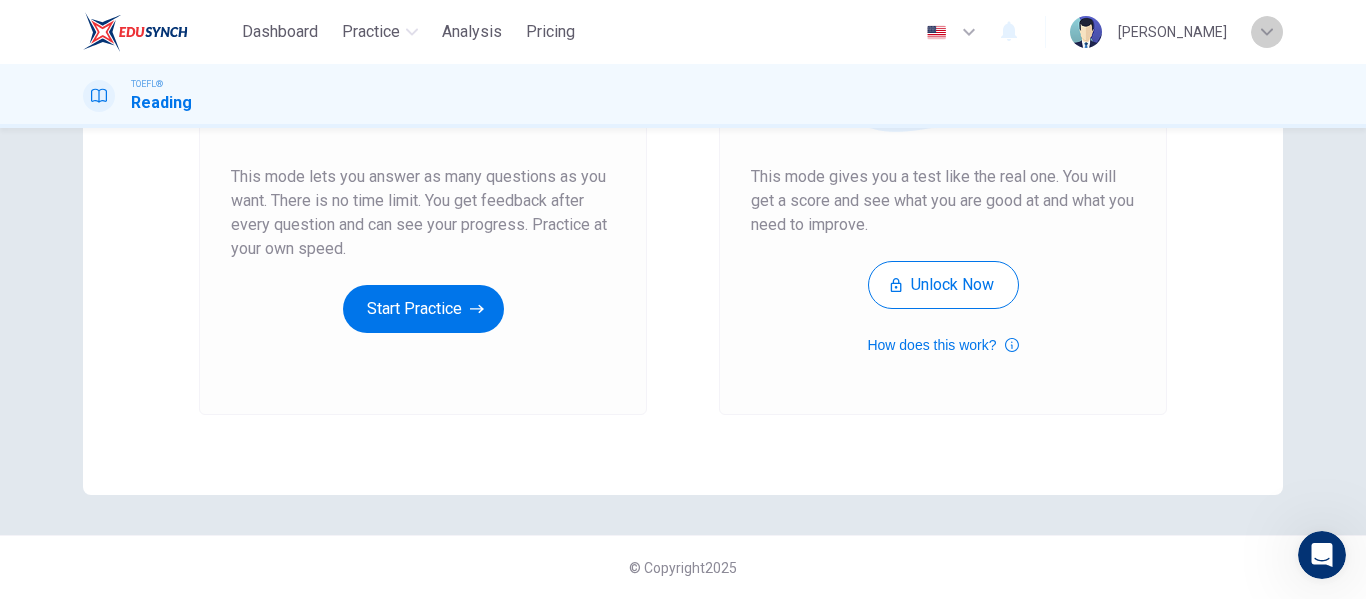 click at bounding box center [1267, 32] 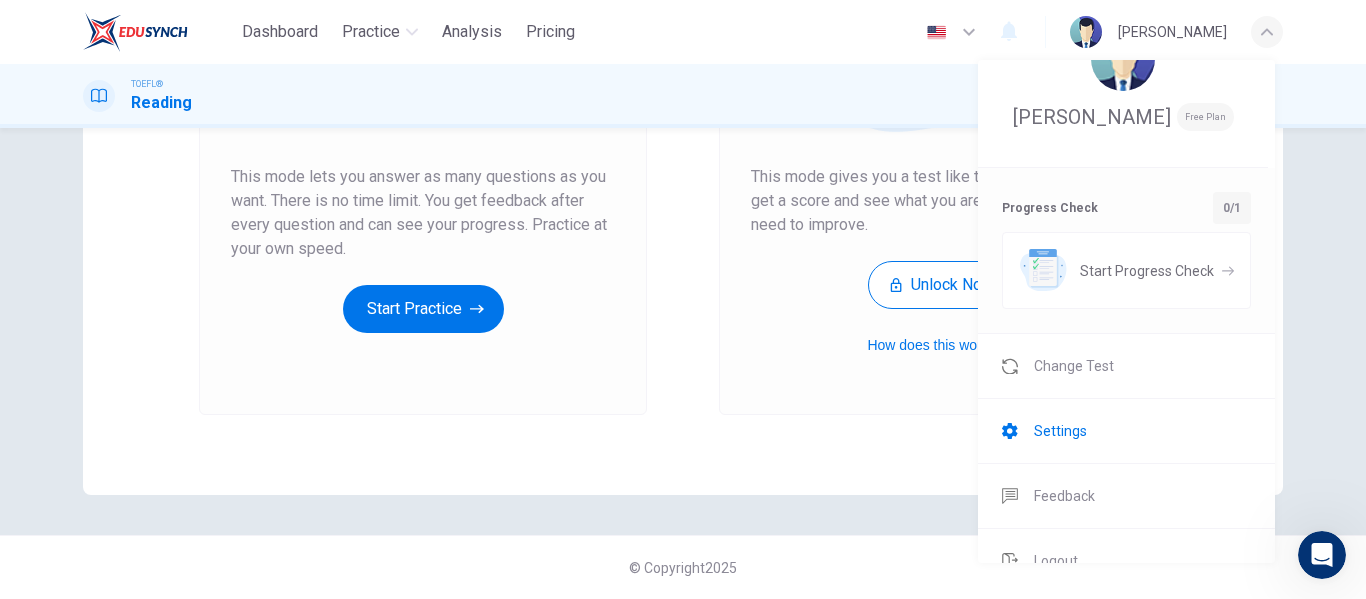 scroll, scrollTop: 87, scrollLeft: 0, axis: vertical 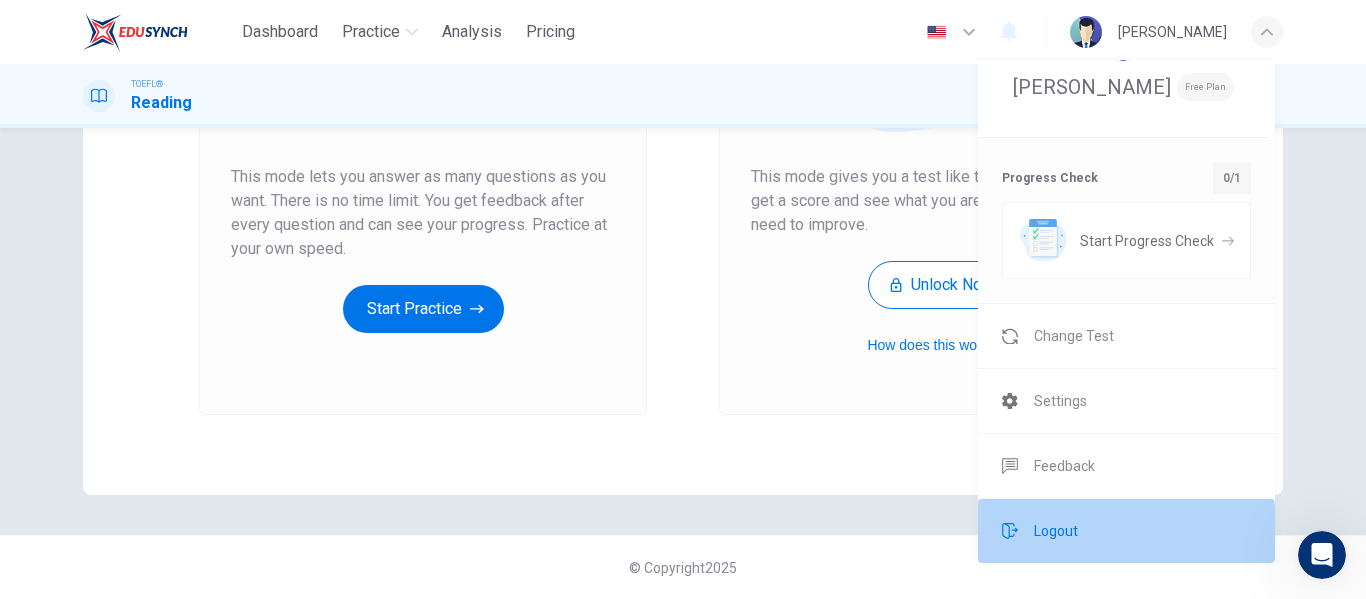 click on "Logout" at bounding box center (1056, 531) 